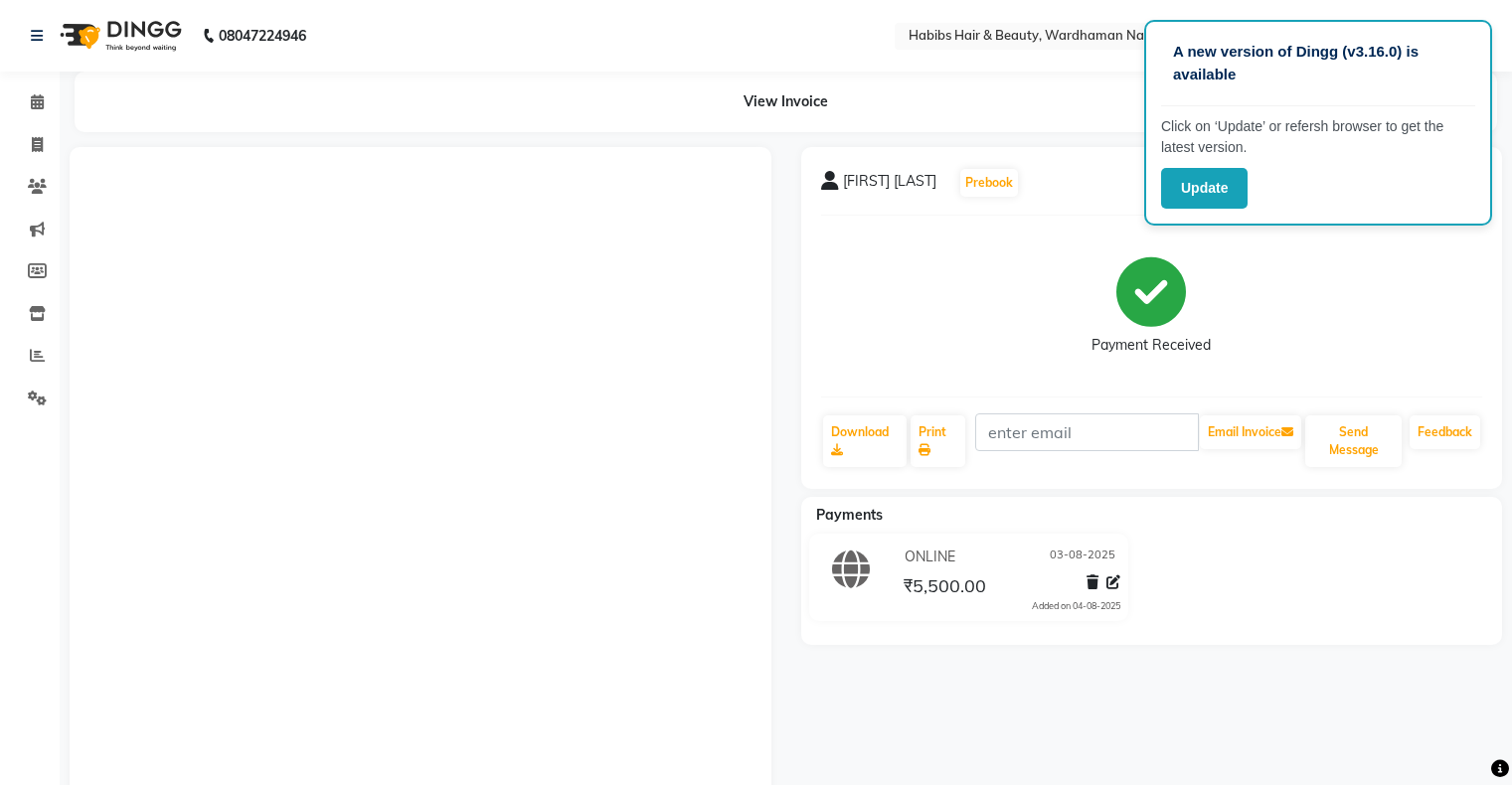 scroll, scrollTop: 0, scrollLeft: 0, axis: both 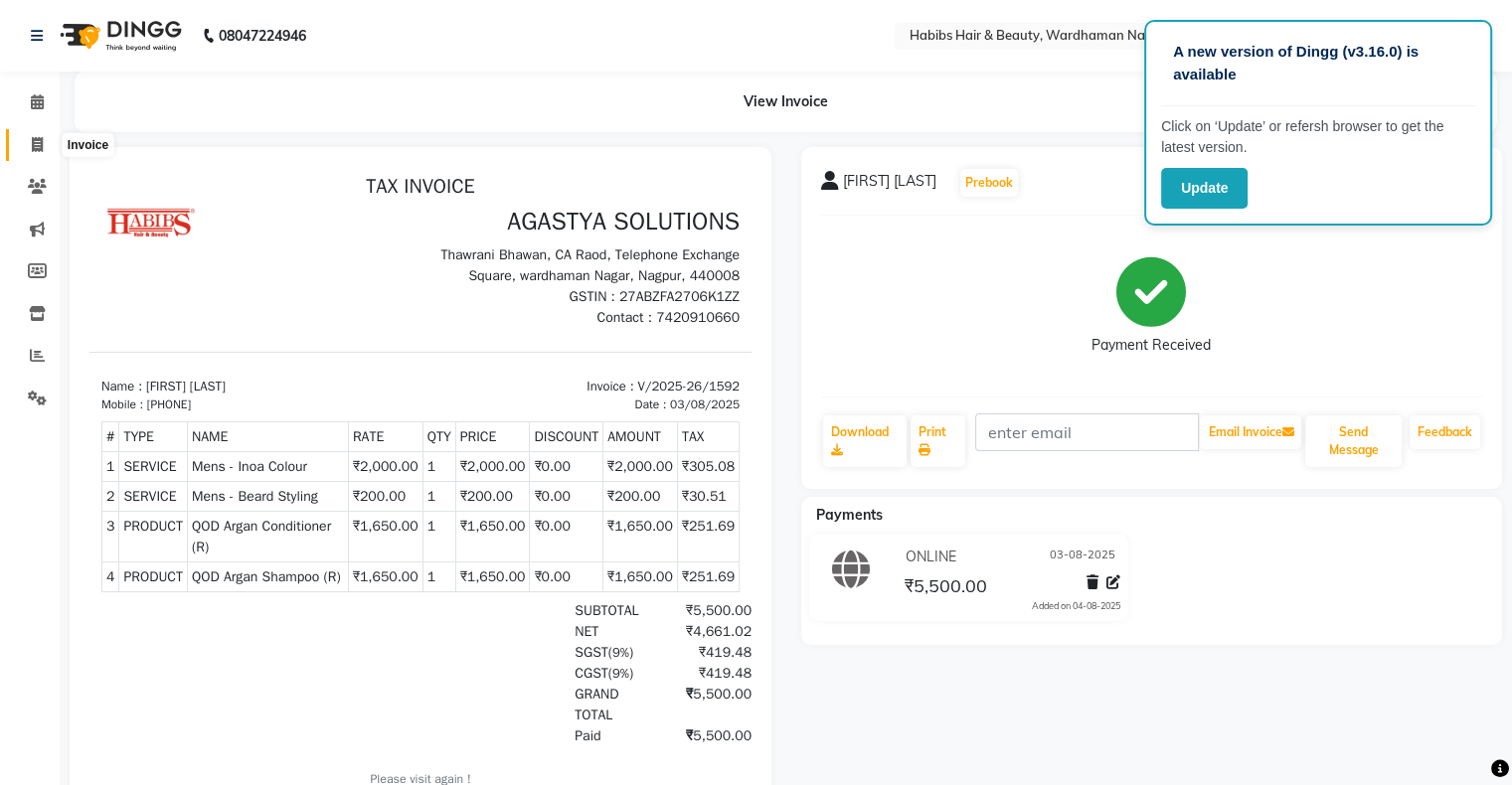click 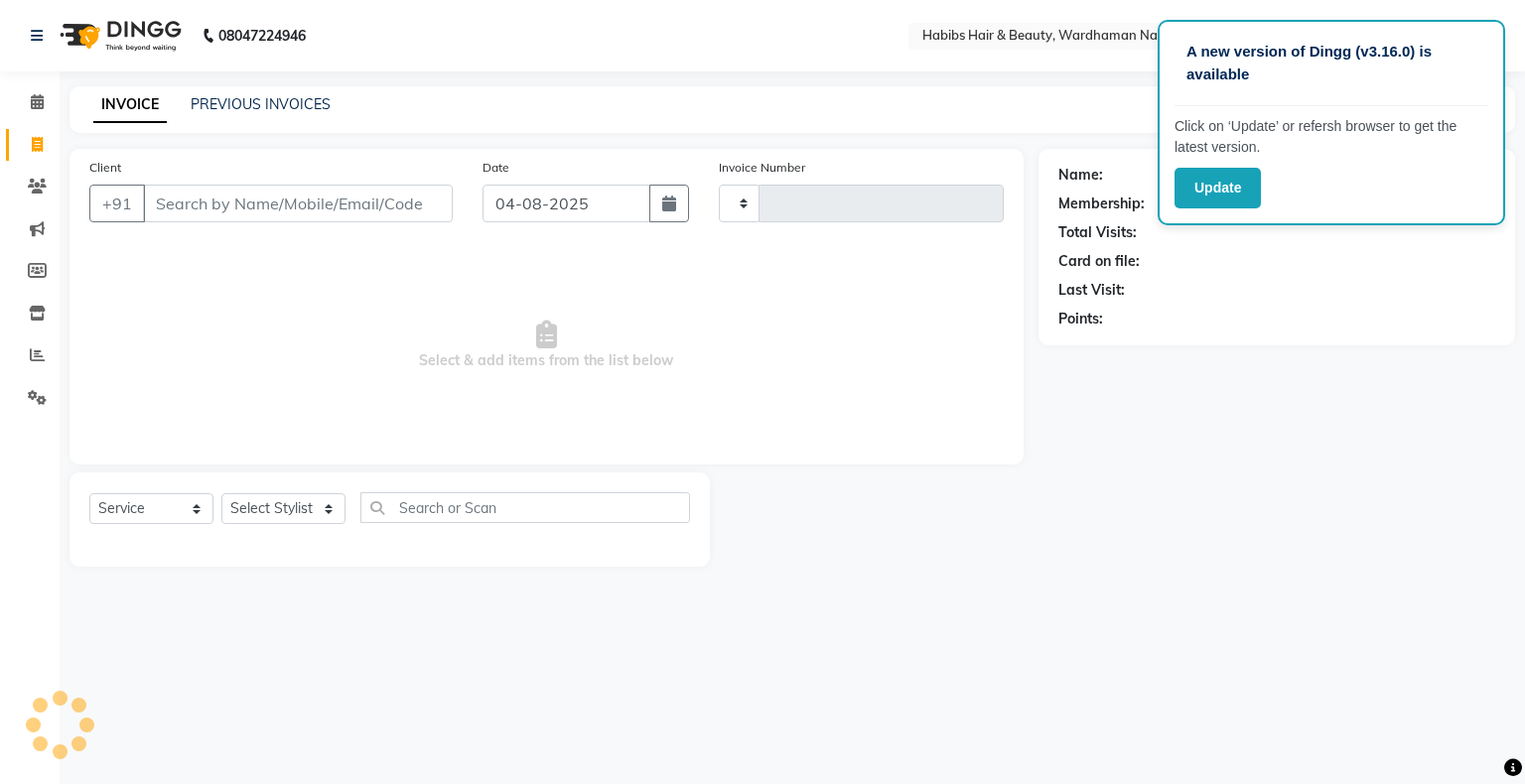type on "1593" 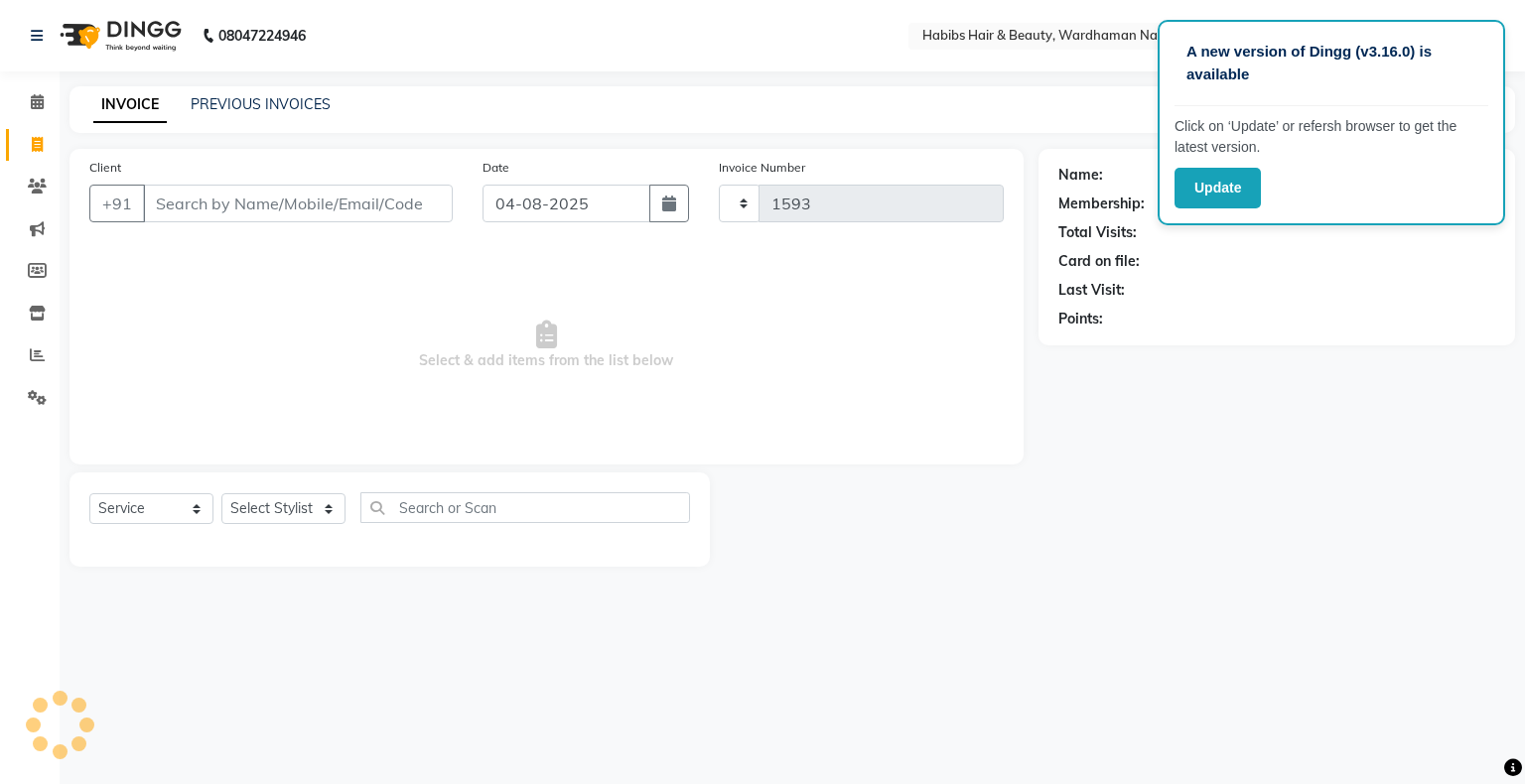 select on "3714" 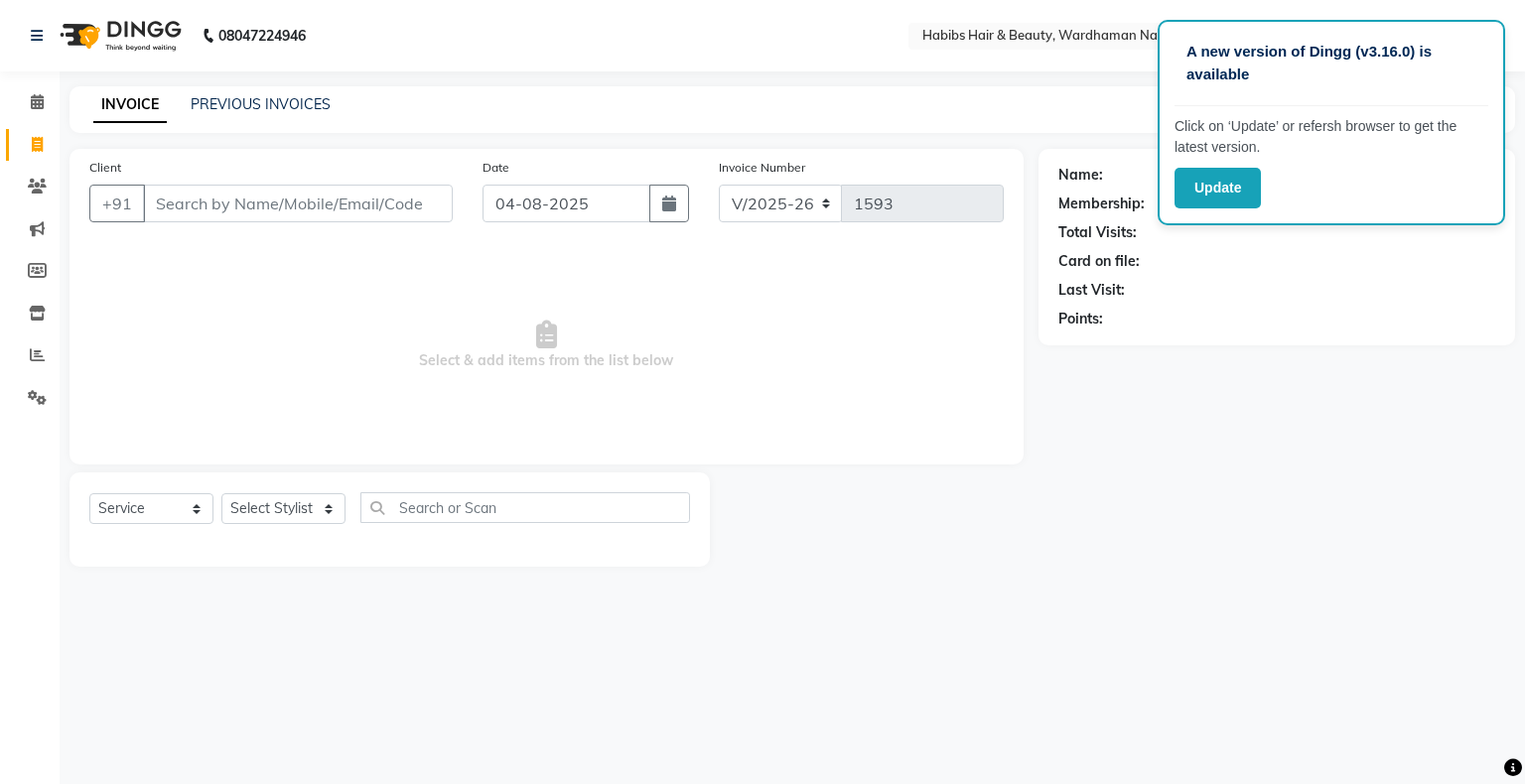click on "Select & add items from the list below" at bounding box center [546, 345] 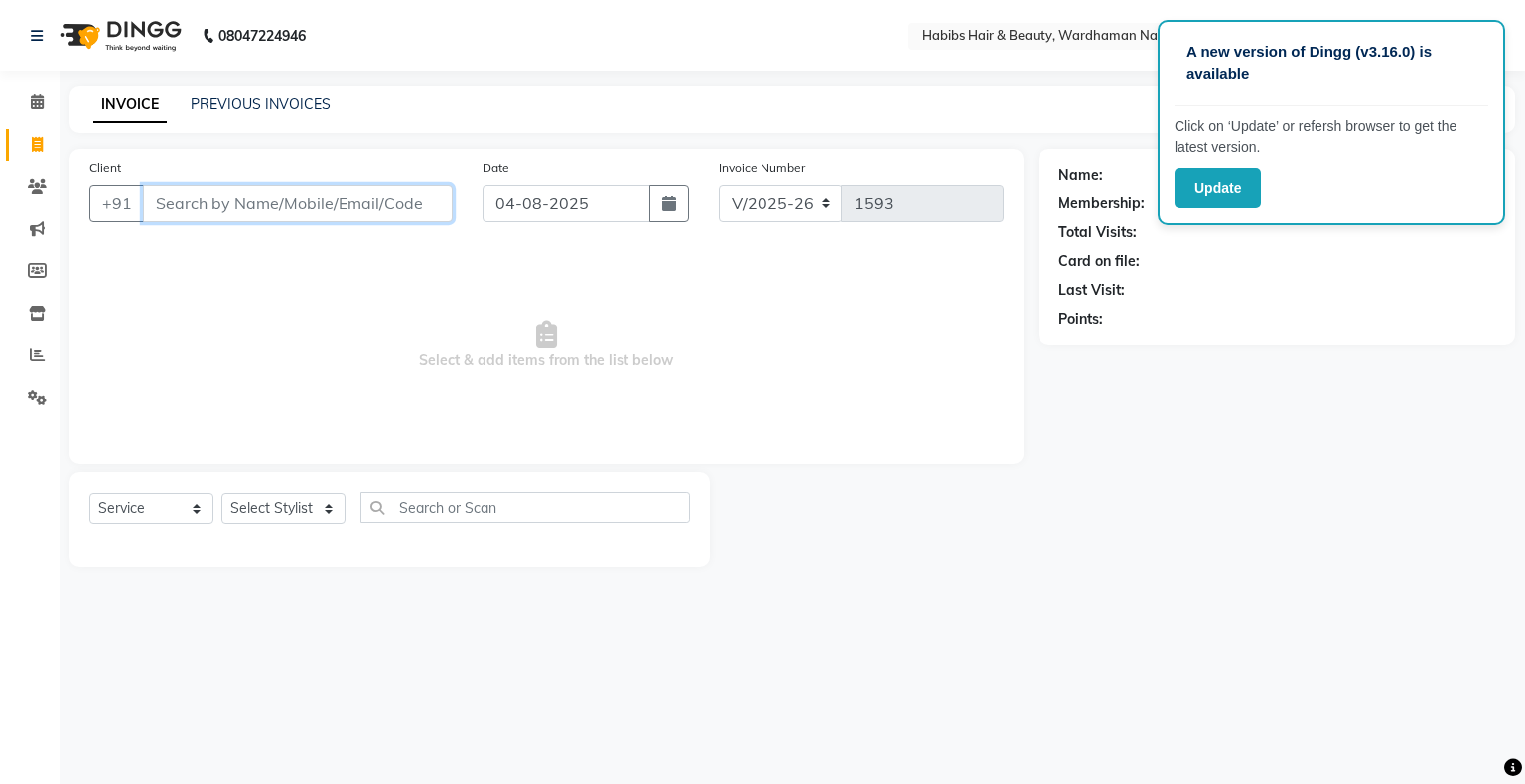 click on "Client" at bounding box center (298, 203) 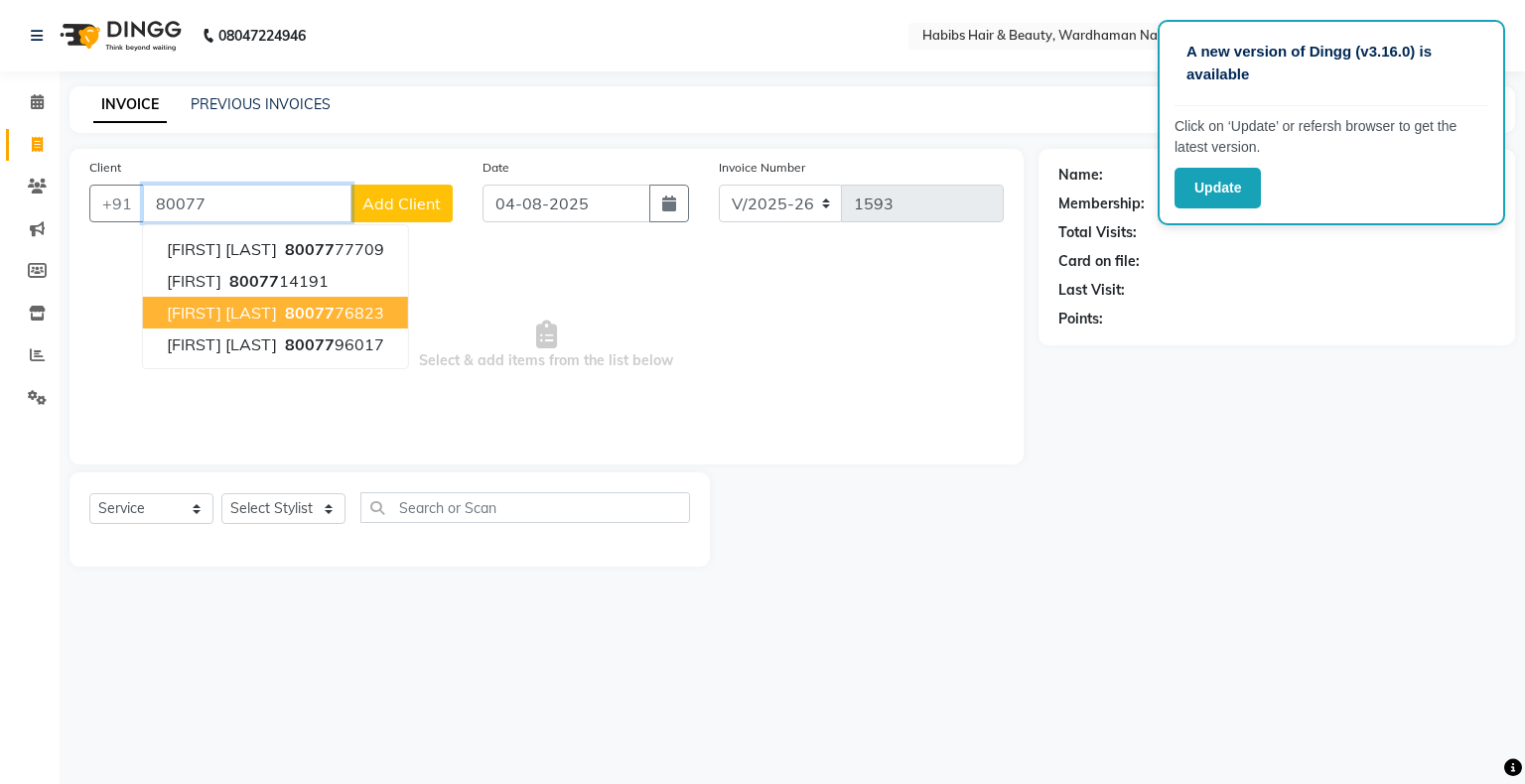 click on "80077" at bounding box center (310, 313) 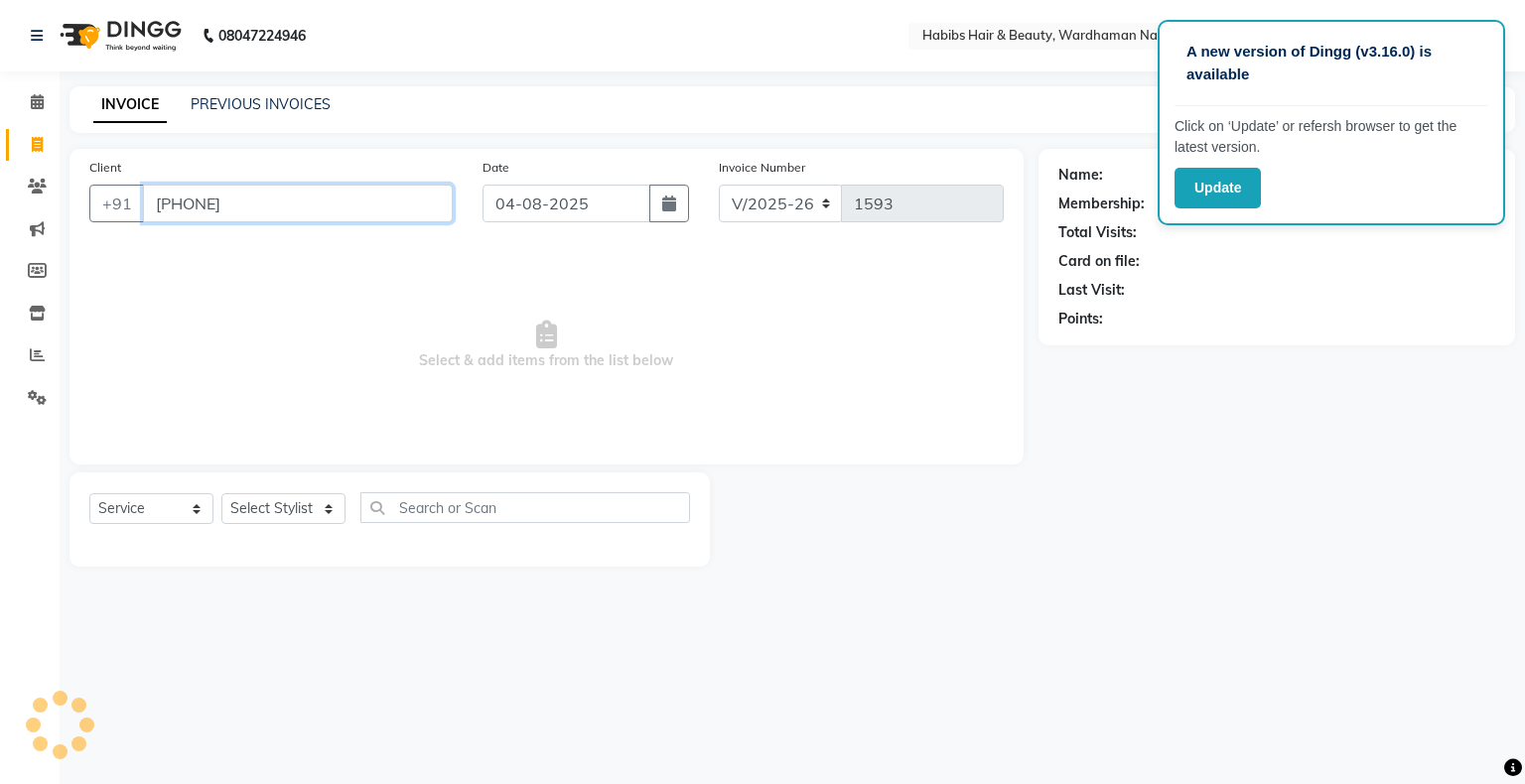 type on "[PHONE]" 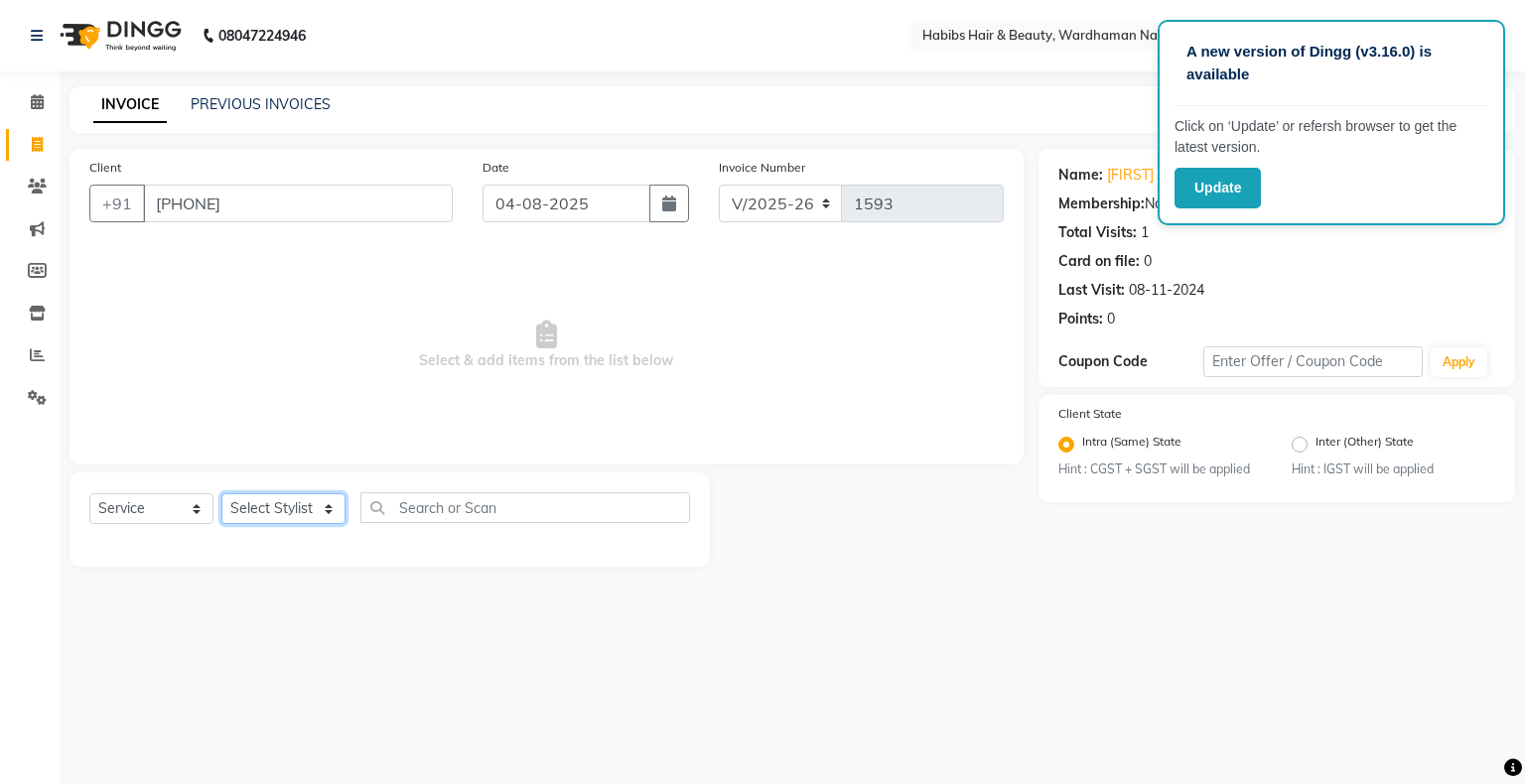 click on "Select Stylist Admin Aman Gayatri Jeetu Mick Raj Rashmi Rasika Sarang" 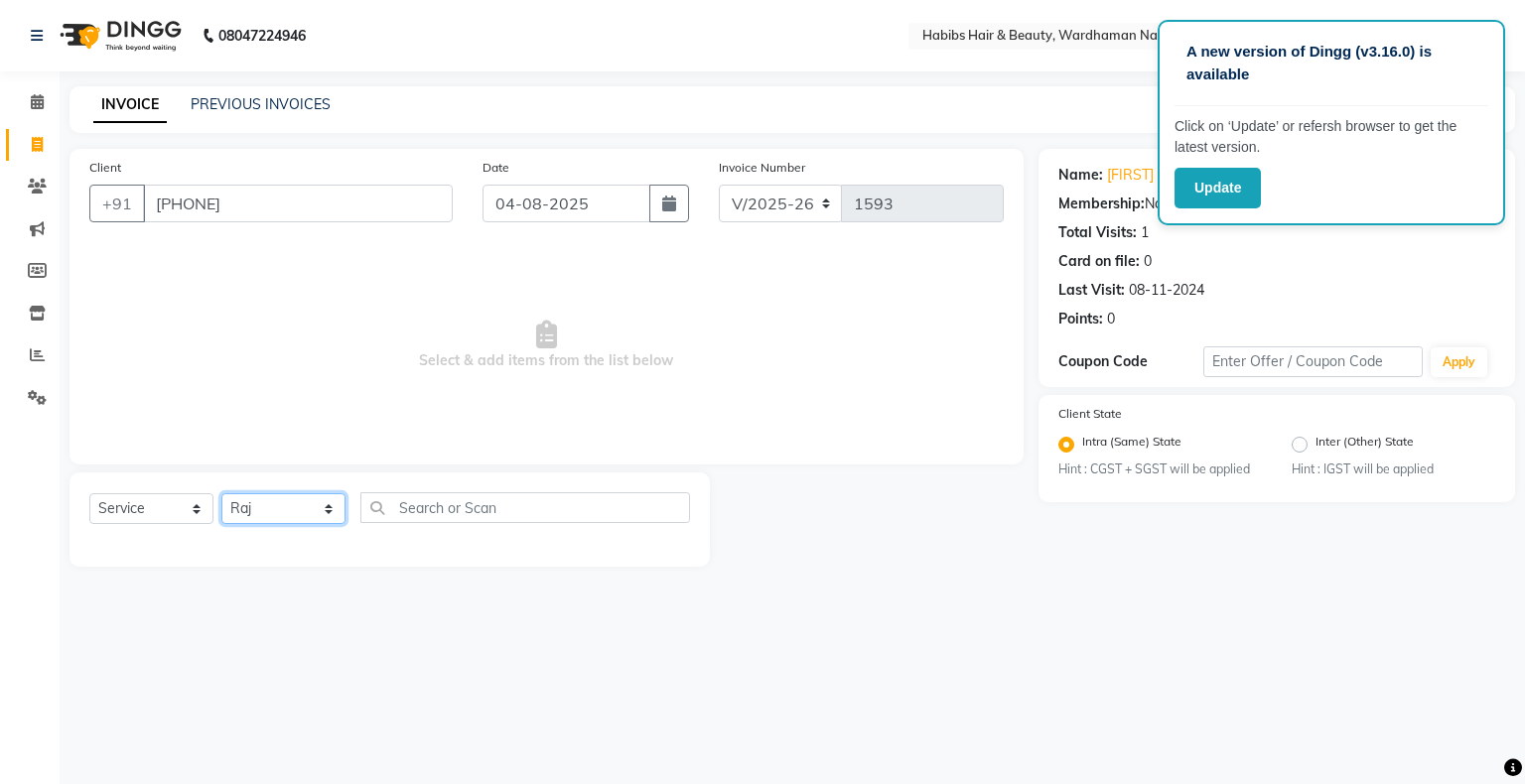 click on "Select Stylist Admin Aman Gayatri Jeetu Mick Raj Rashmi Rasika Sarang" 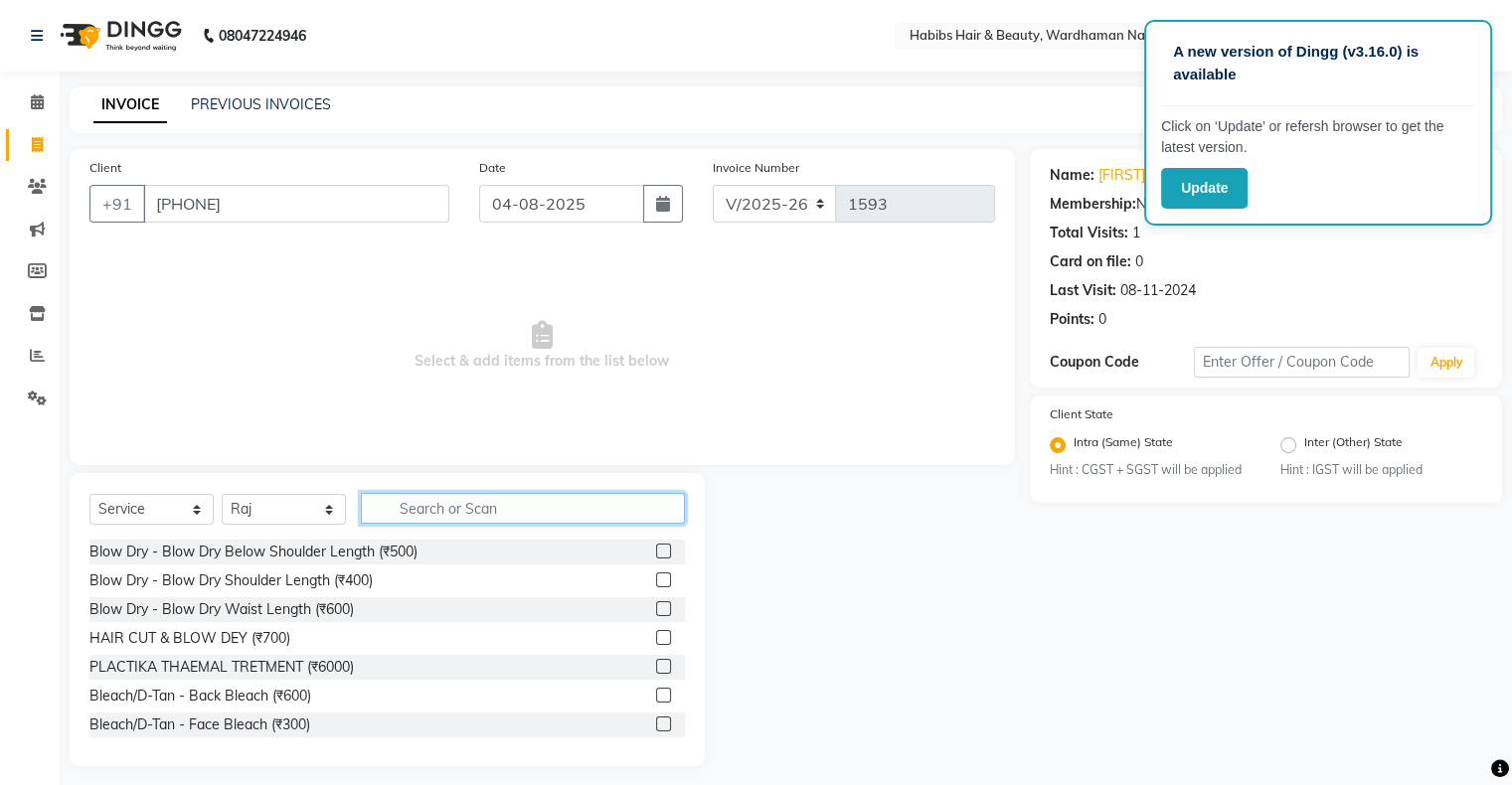 click 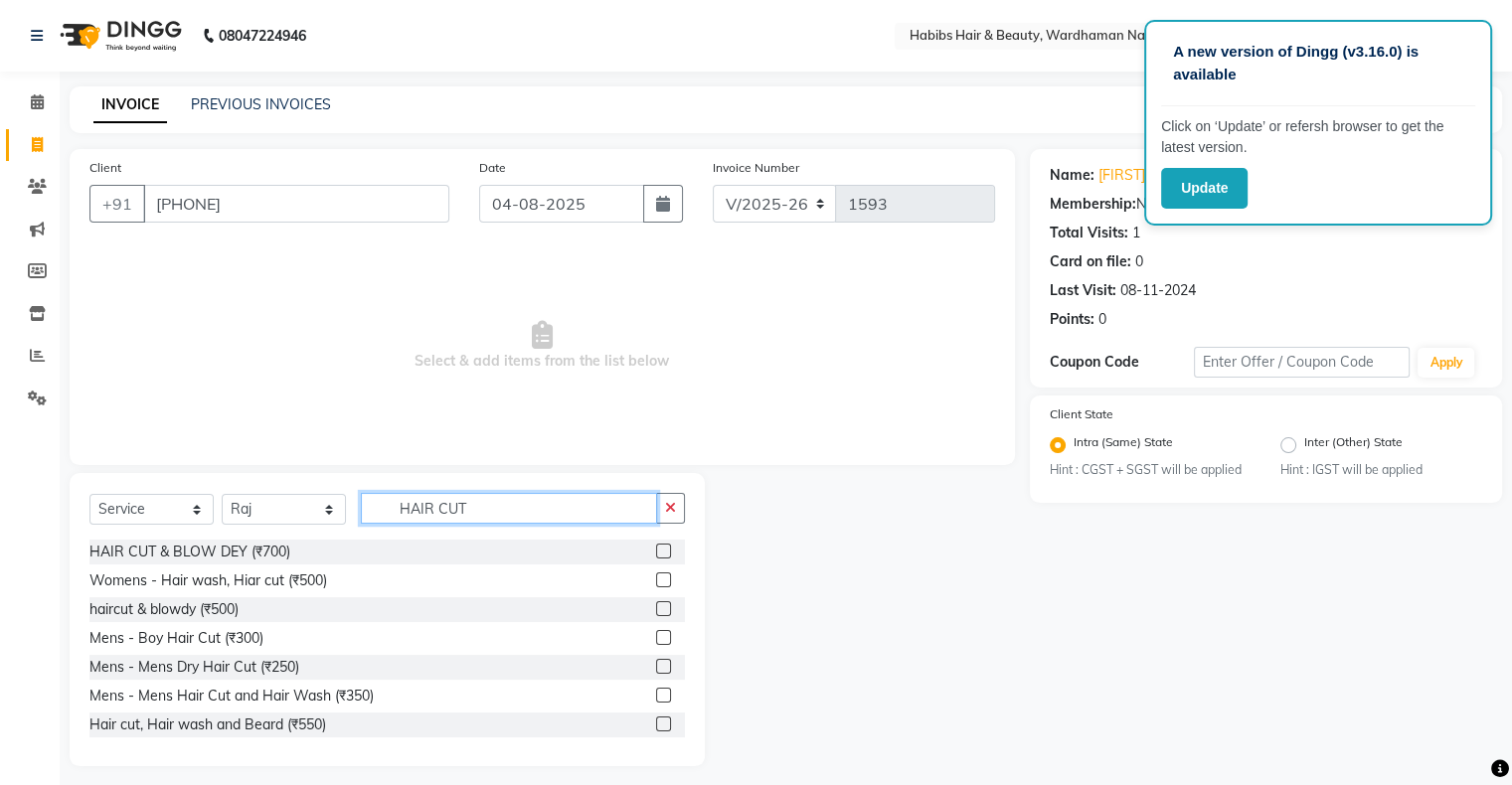 type on "HAIR CUT" 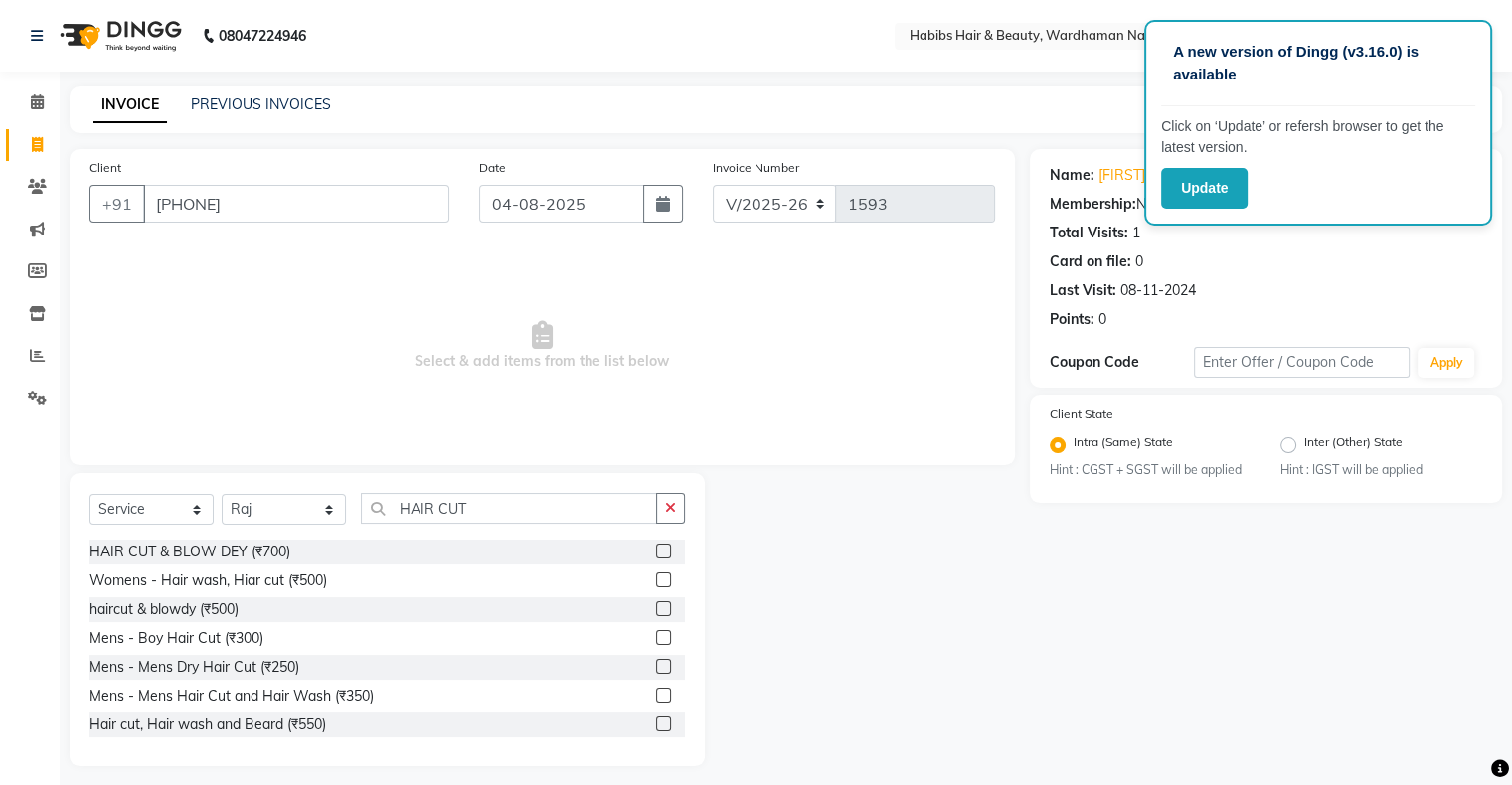 click 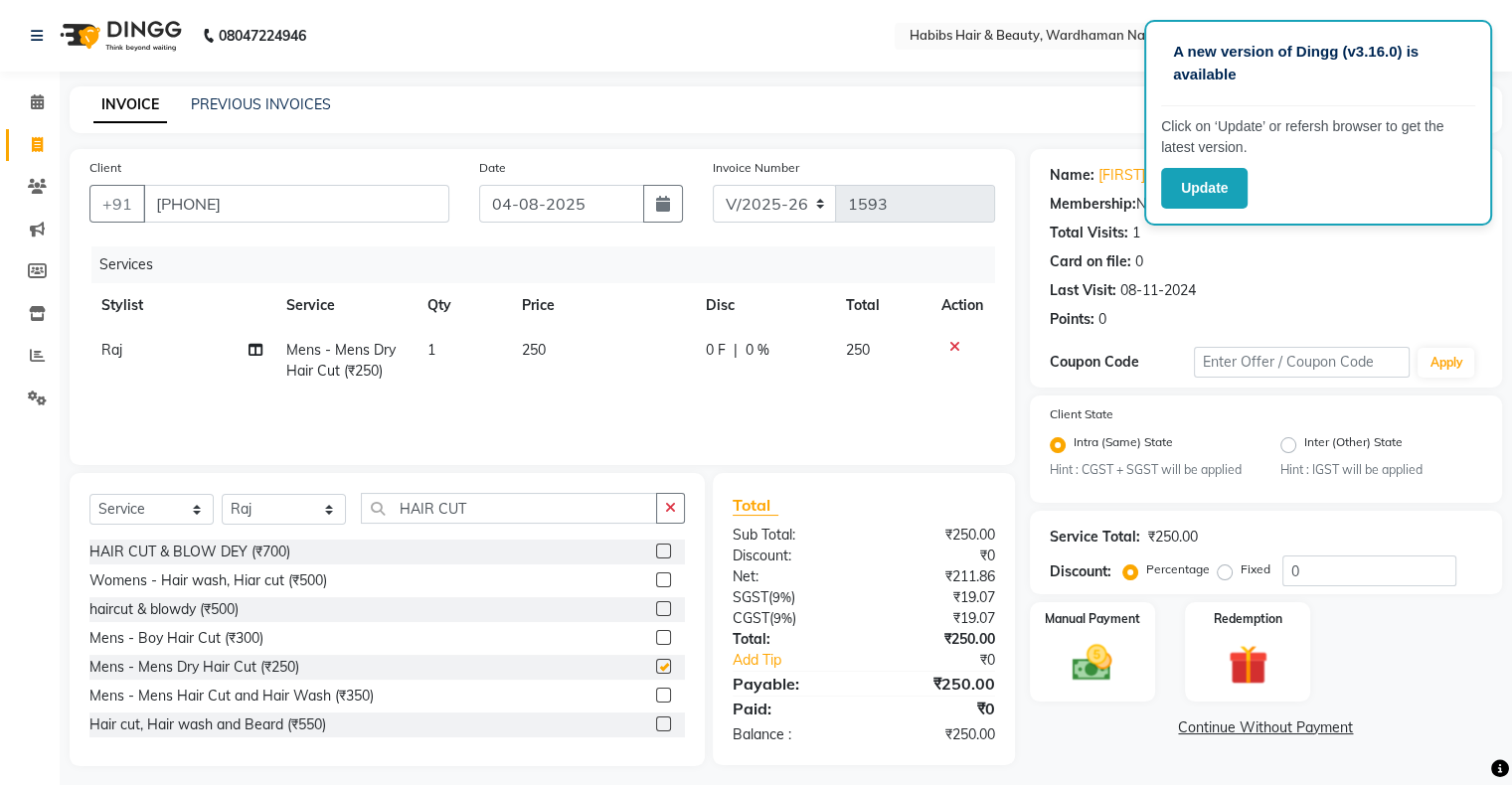 scroll, scrollTop: 147, scrollLeft: 0, axis: vertical 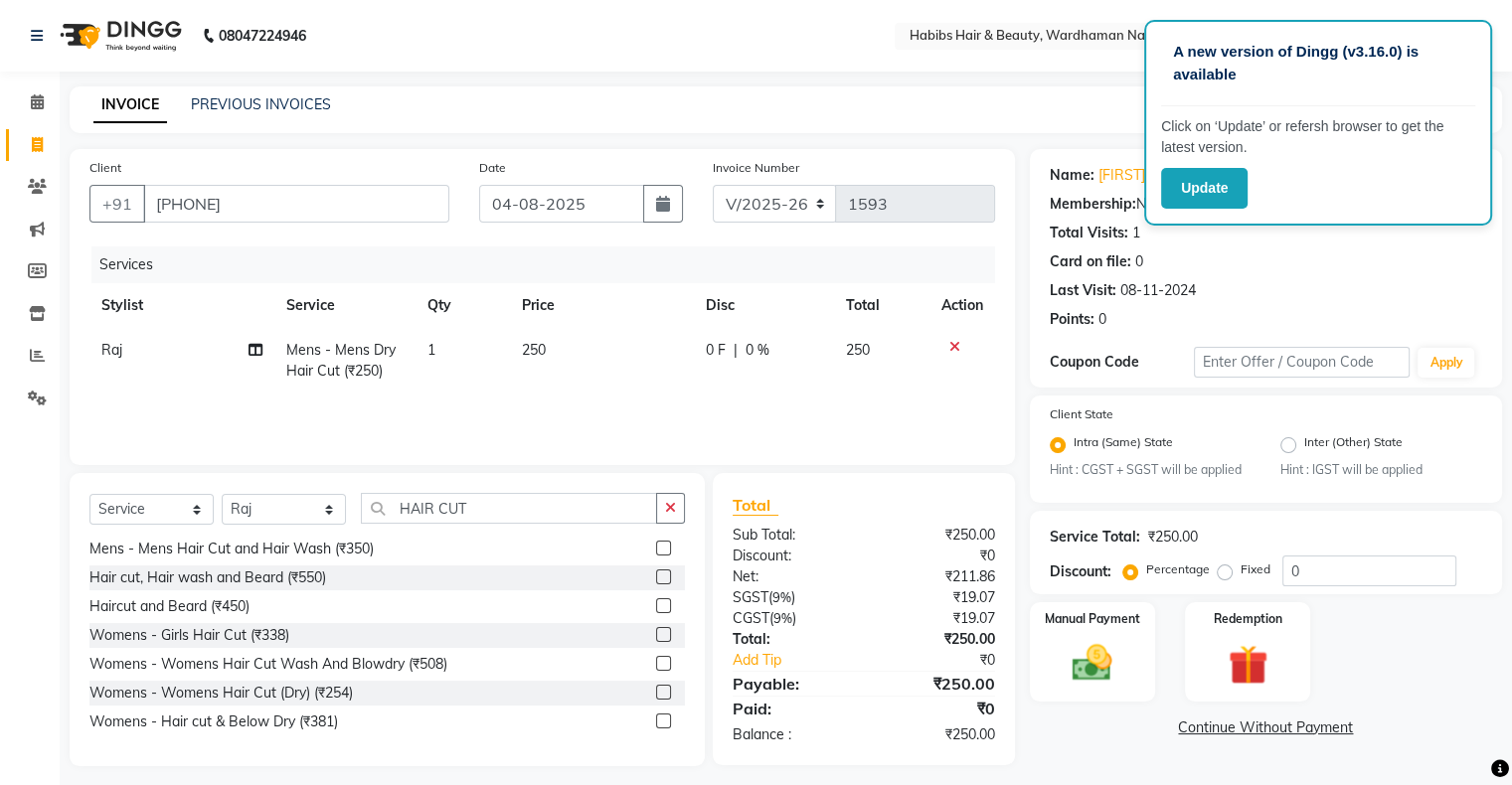 checkbox on "false" 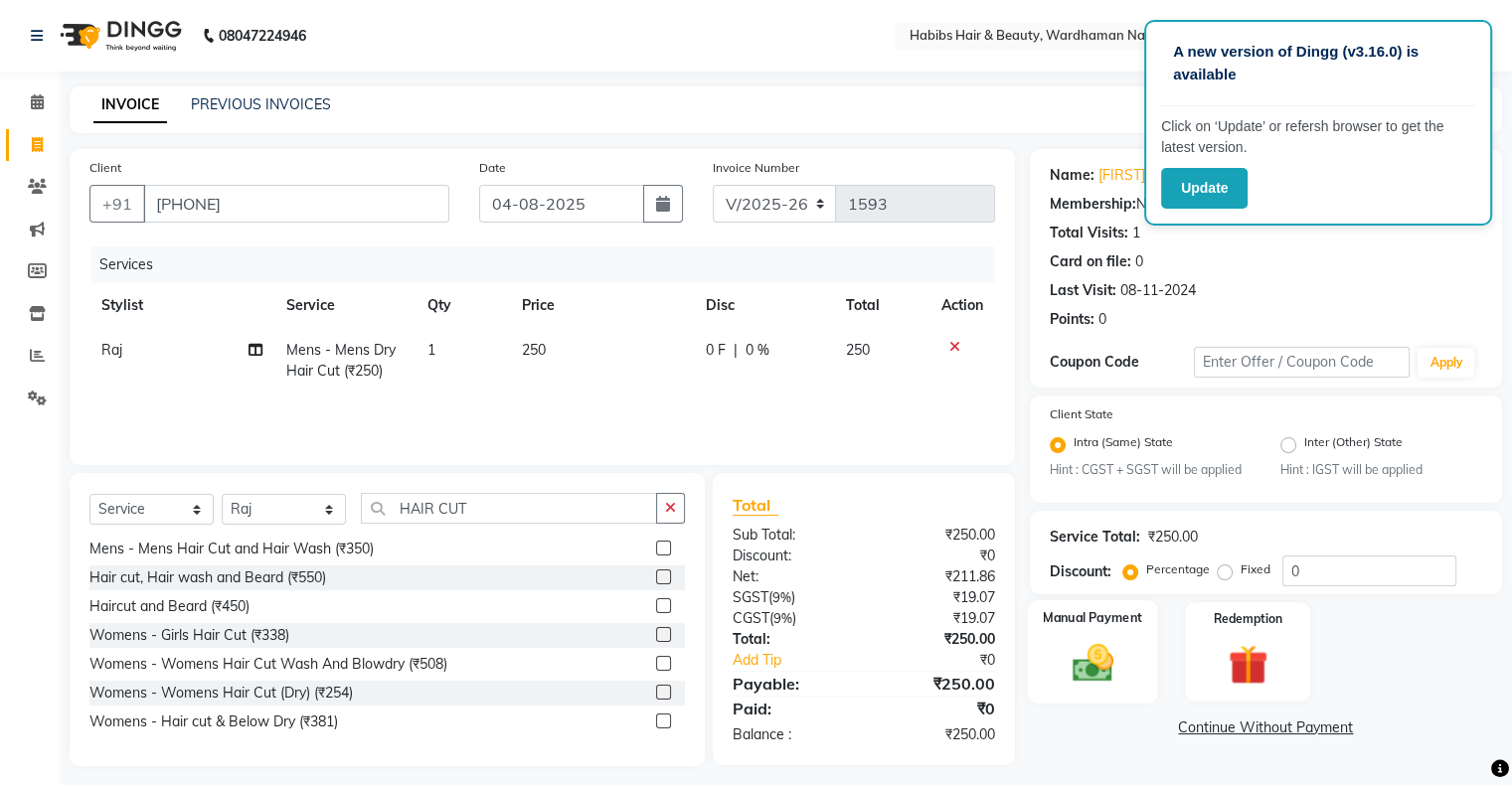 click 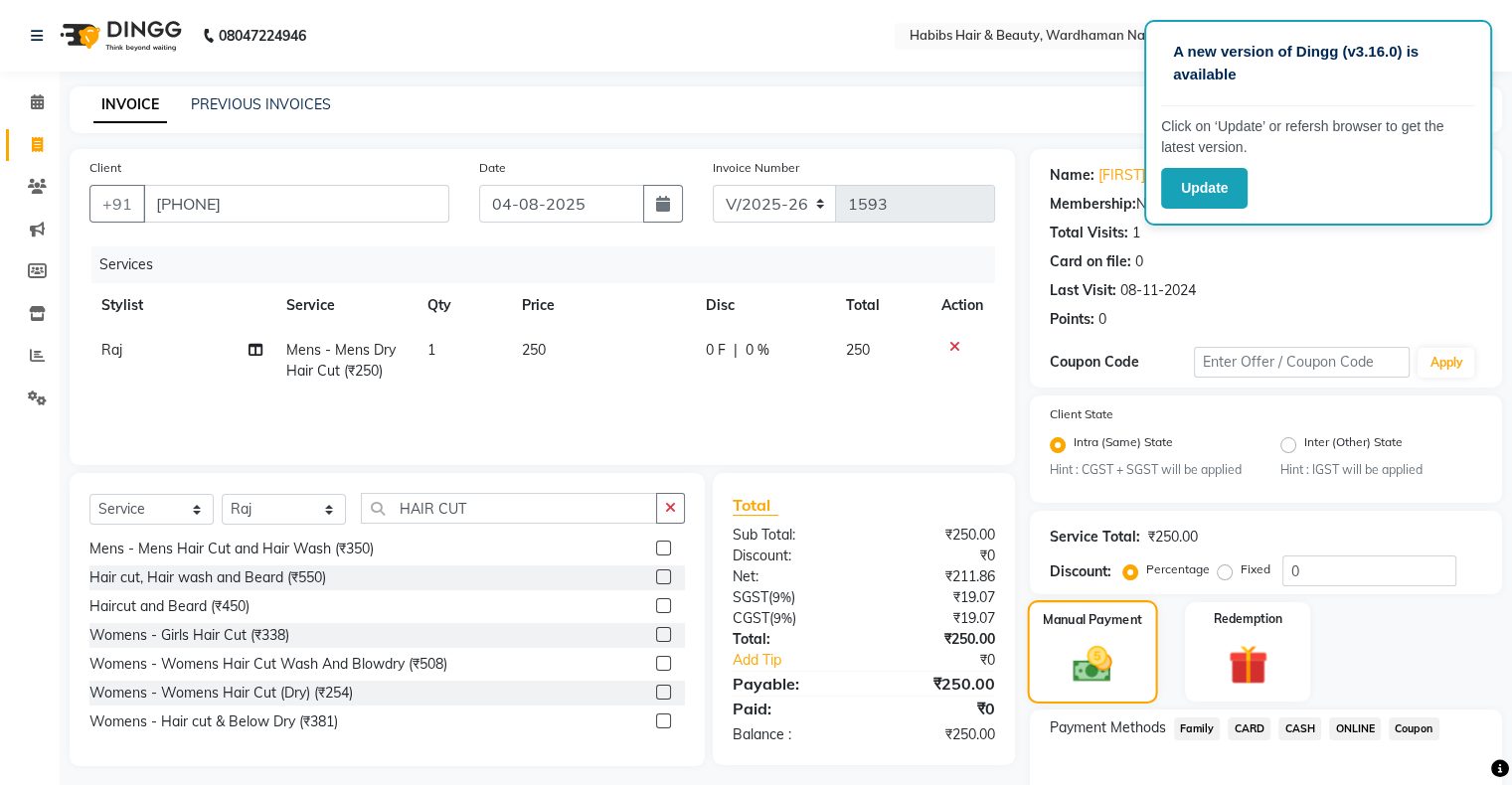 scroll, scrollTop: 90, scrollLeft: 0, axis: vertical 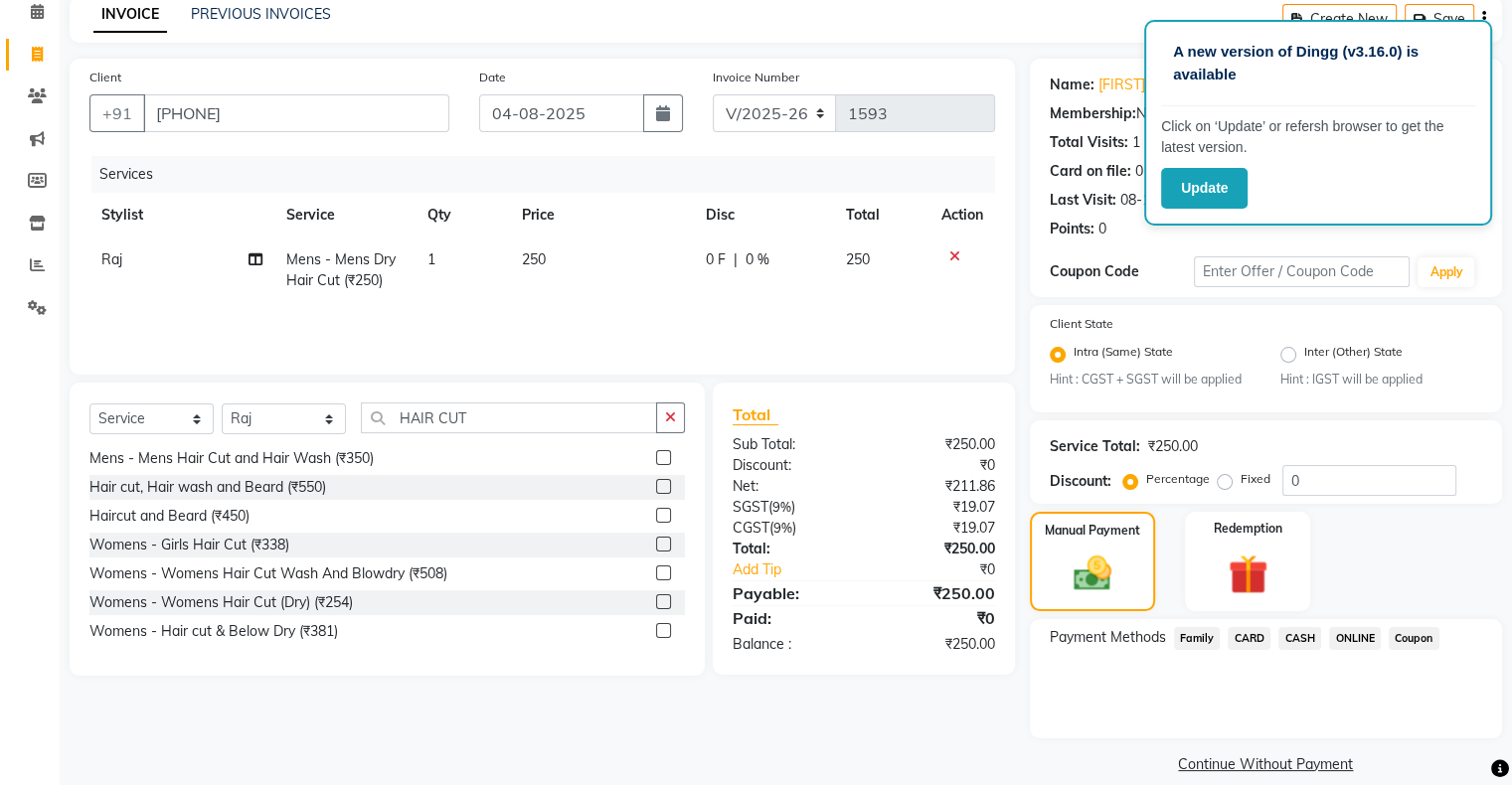 click on "CASH" 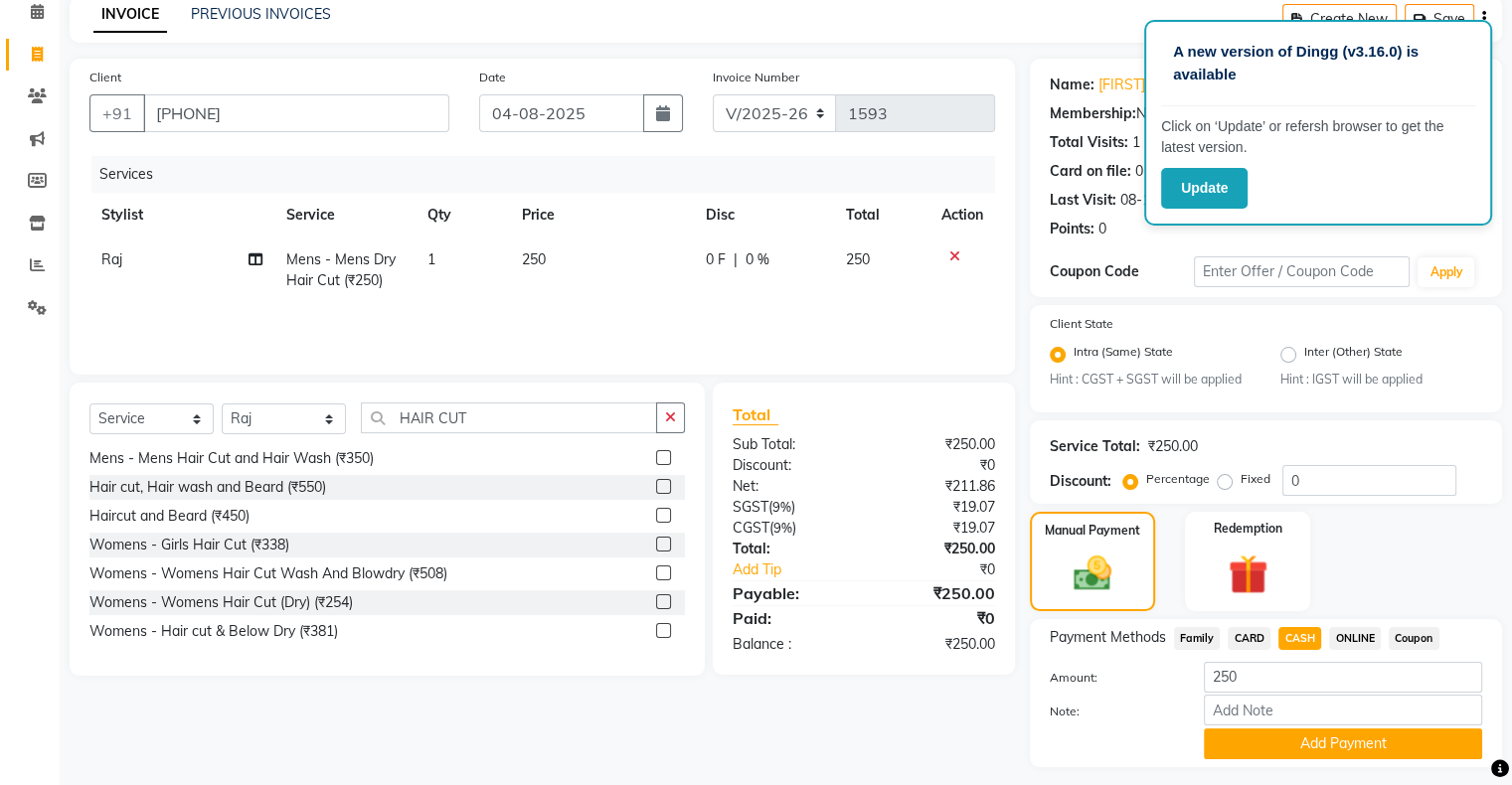 scroll, scrollTop: 147, scrollLeft: 0, axis: vertical 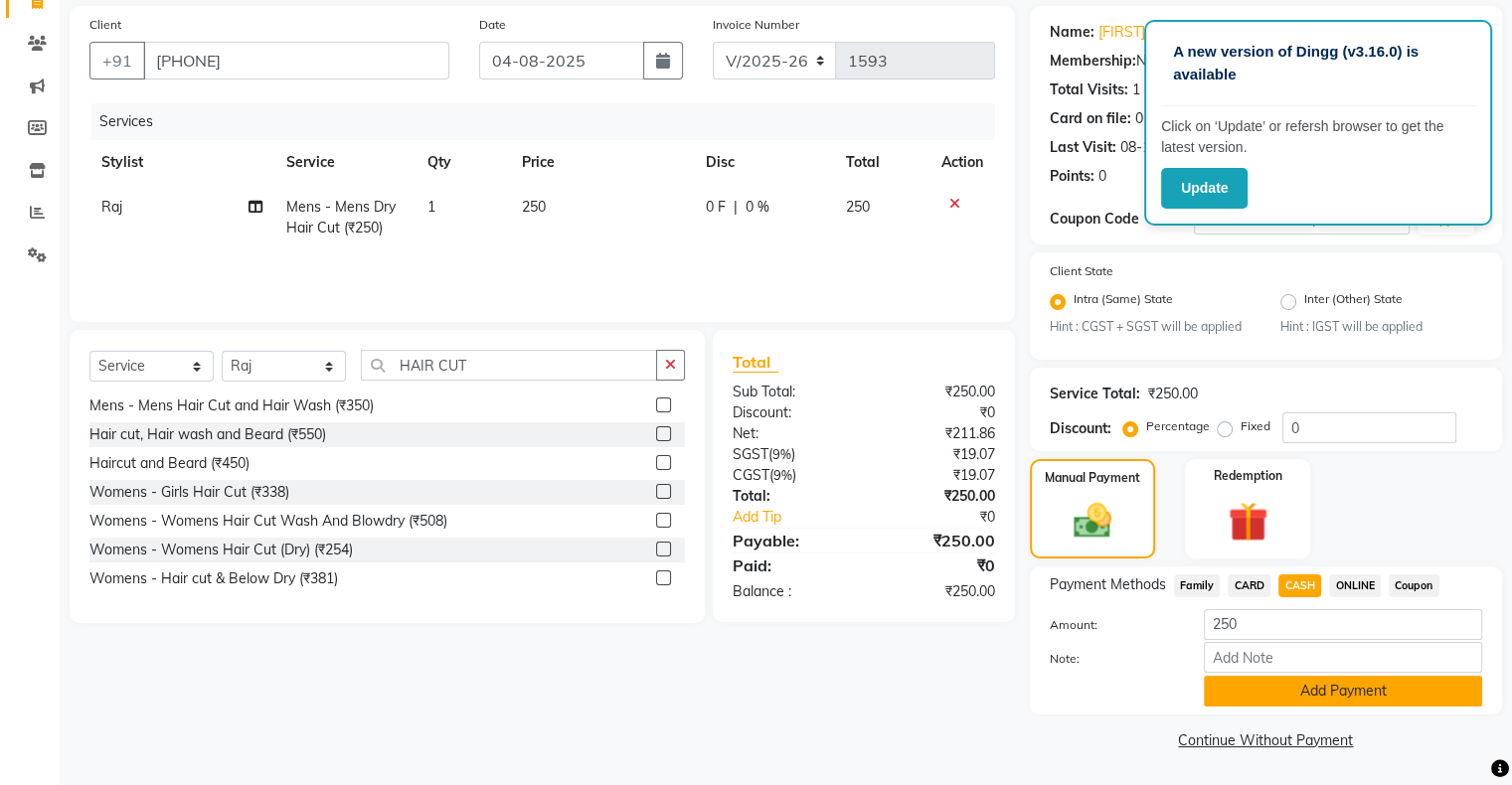 drag, startPoint x: 1296, startPoint y: 707, endPoint x: 1290, endPoint y: 692, distance: 16.155494 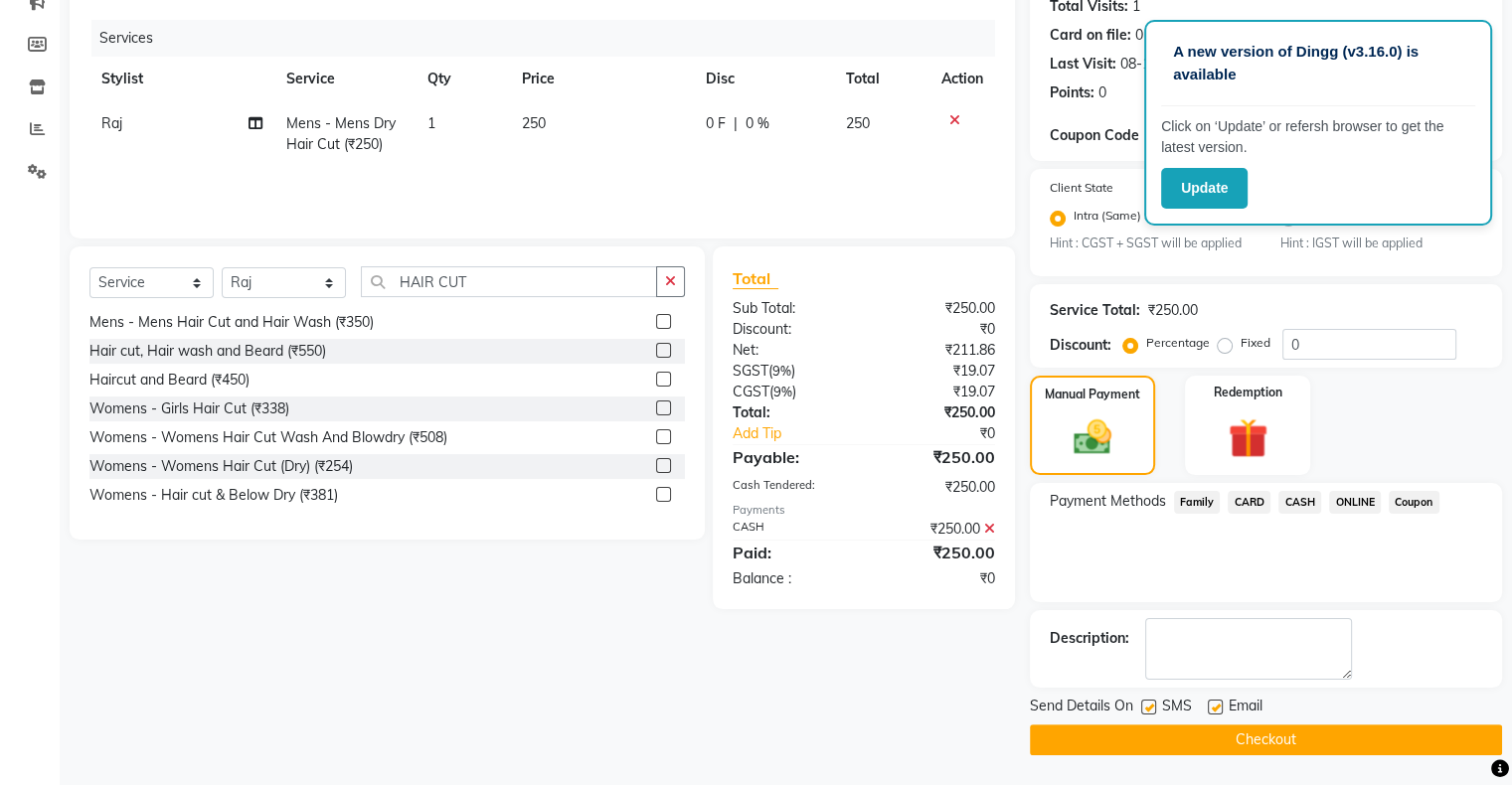 click on "Checkout" 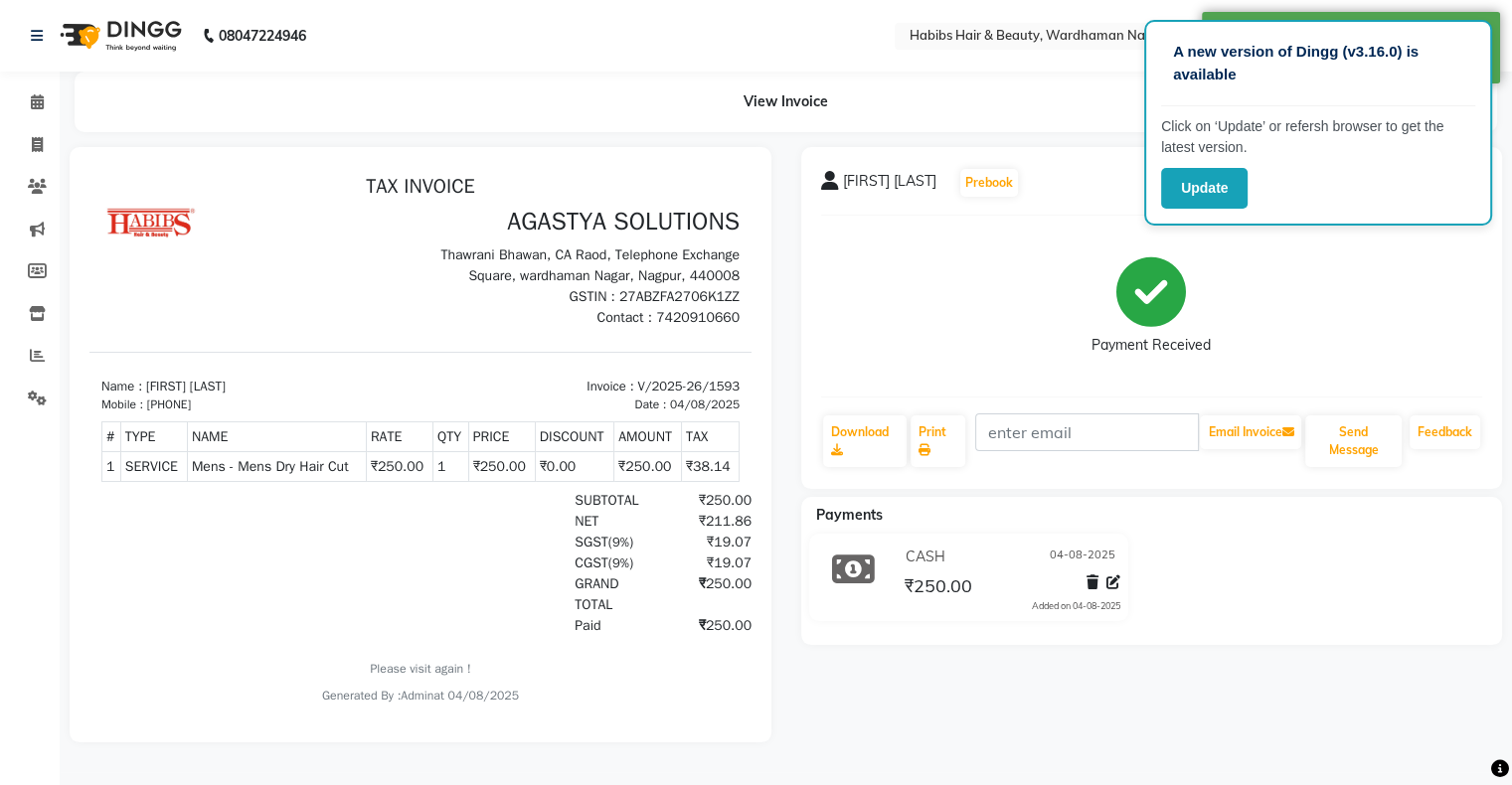 scroll, scrollTop: 0, scrollLeft: 0, axis: both 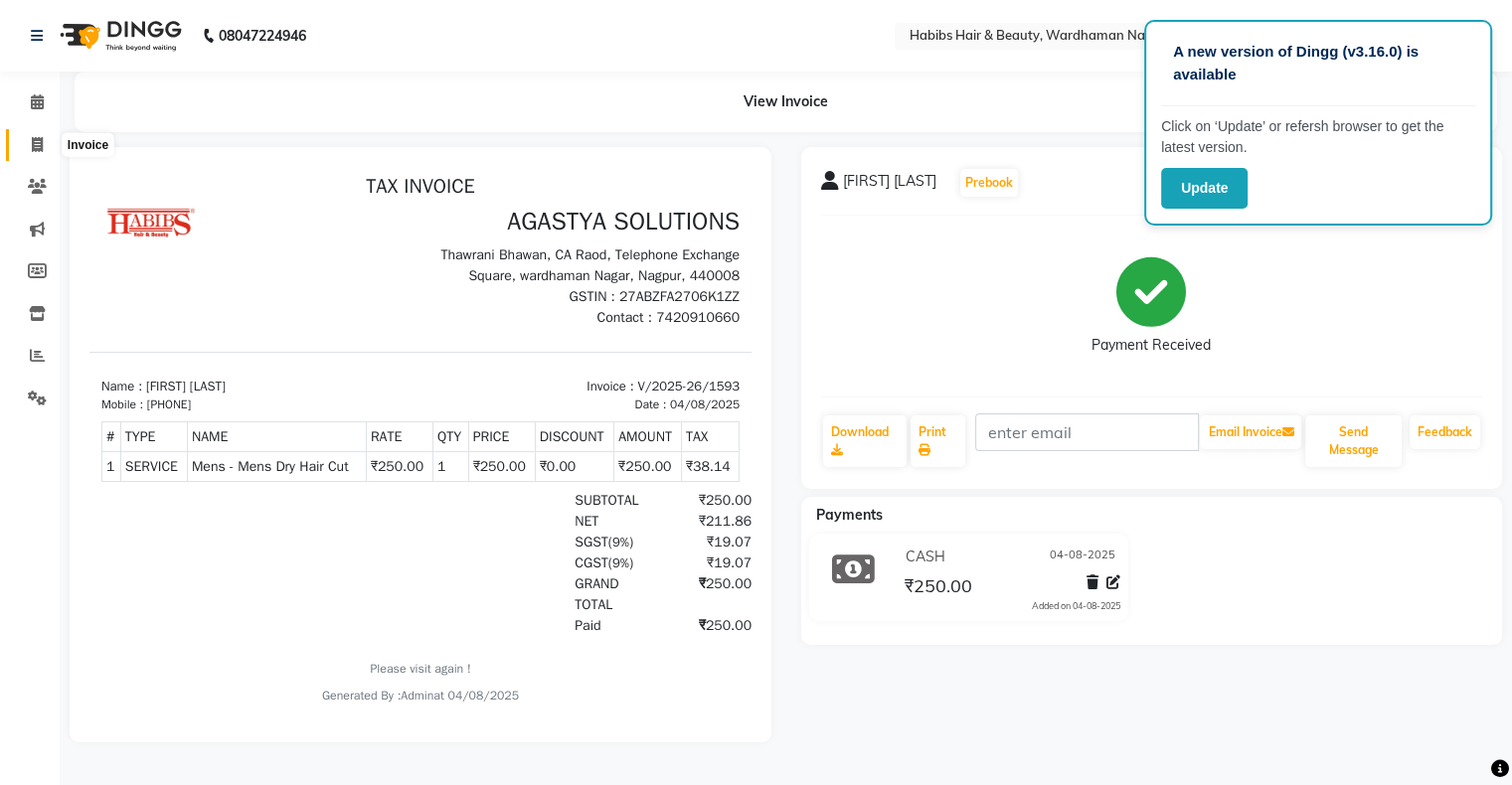 click 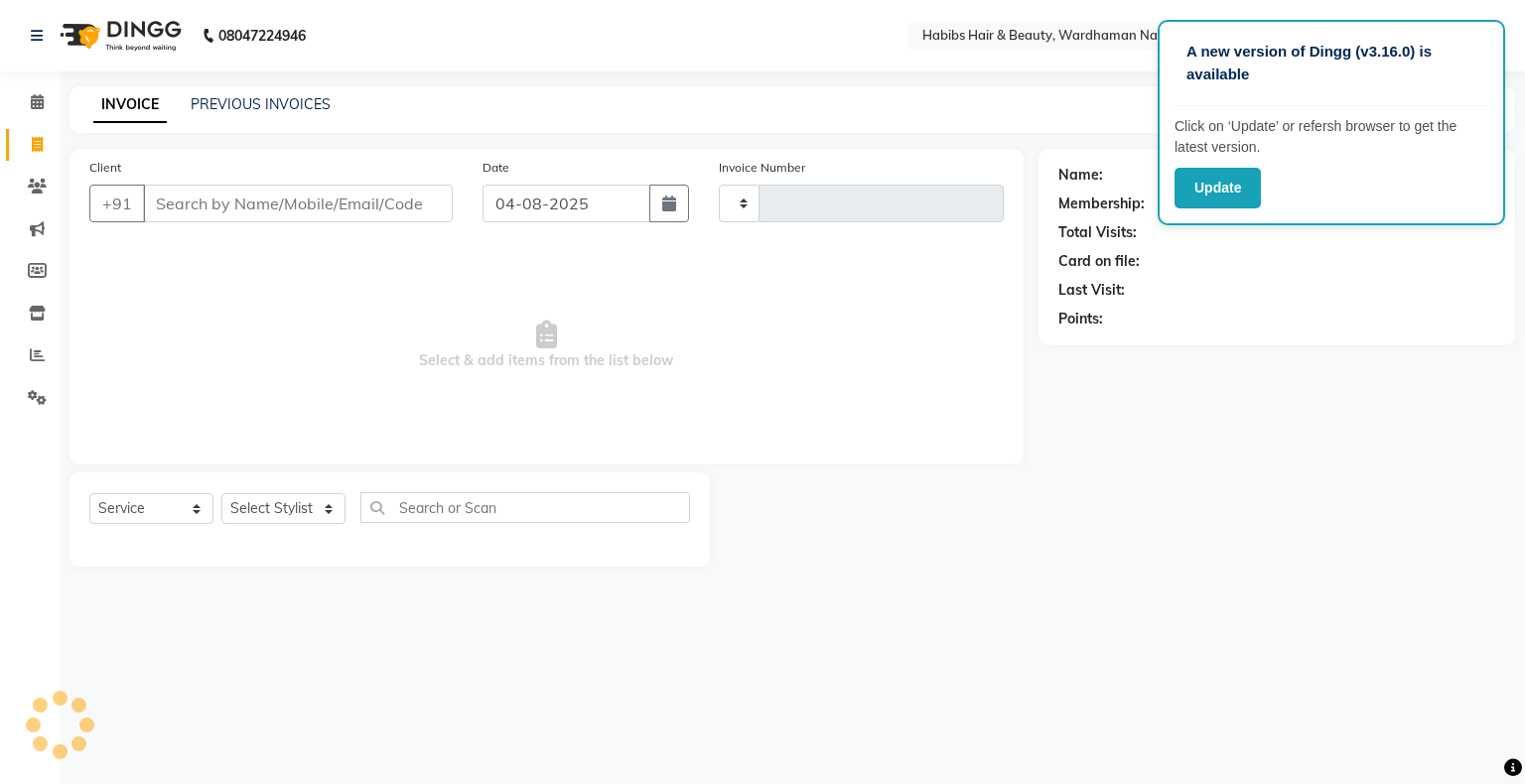 type on "1594" 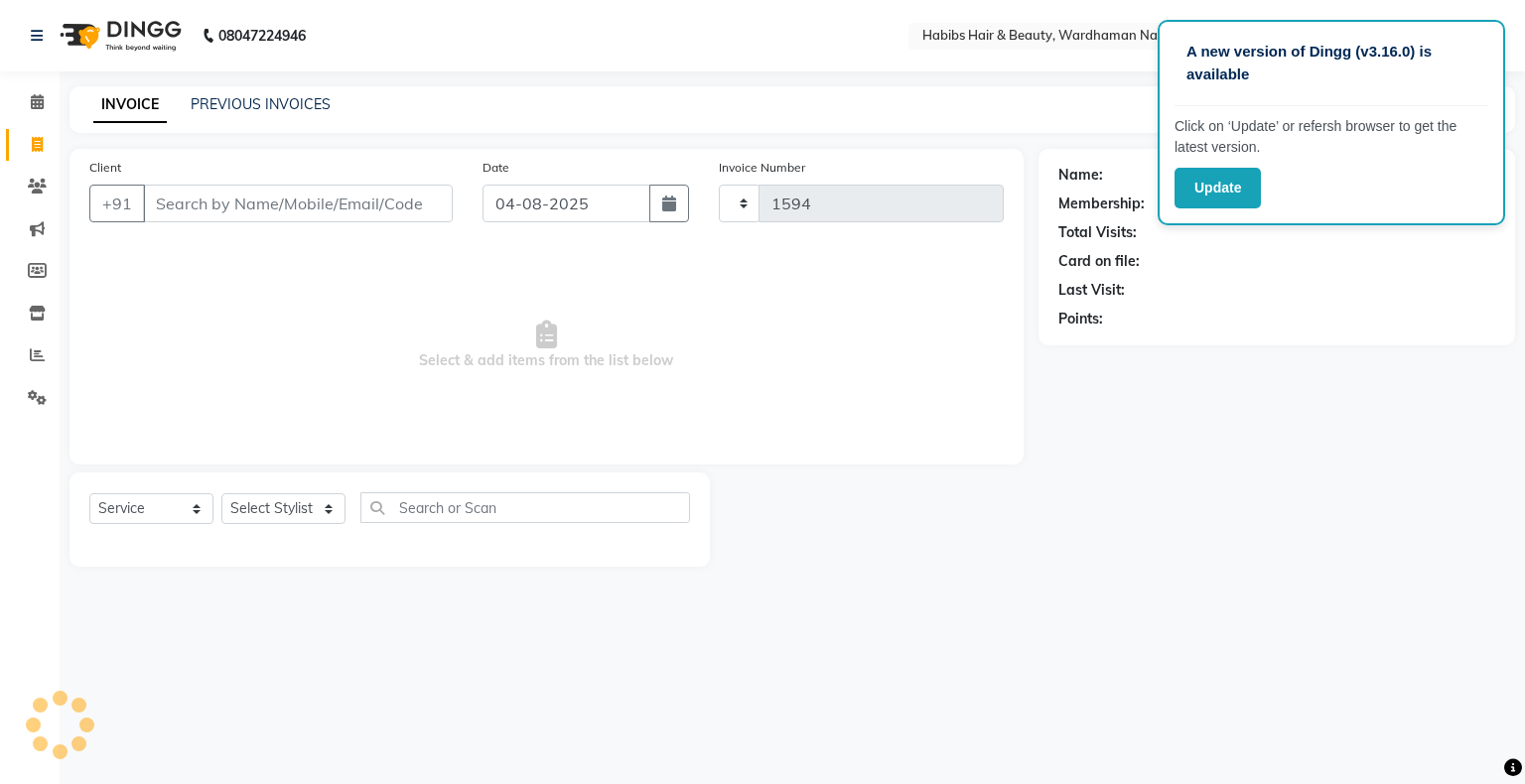 select on "3714" 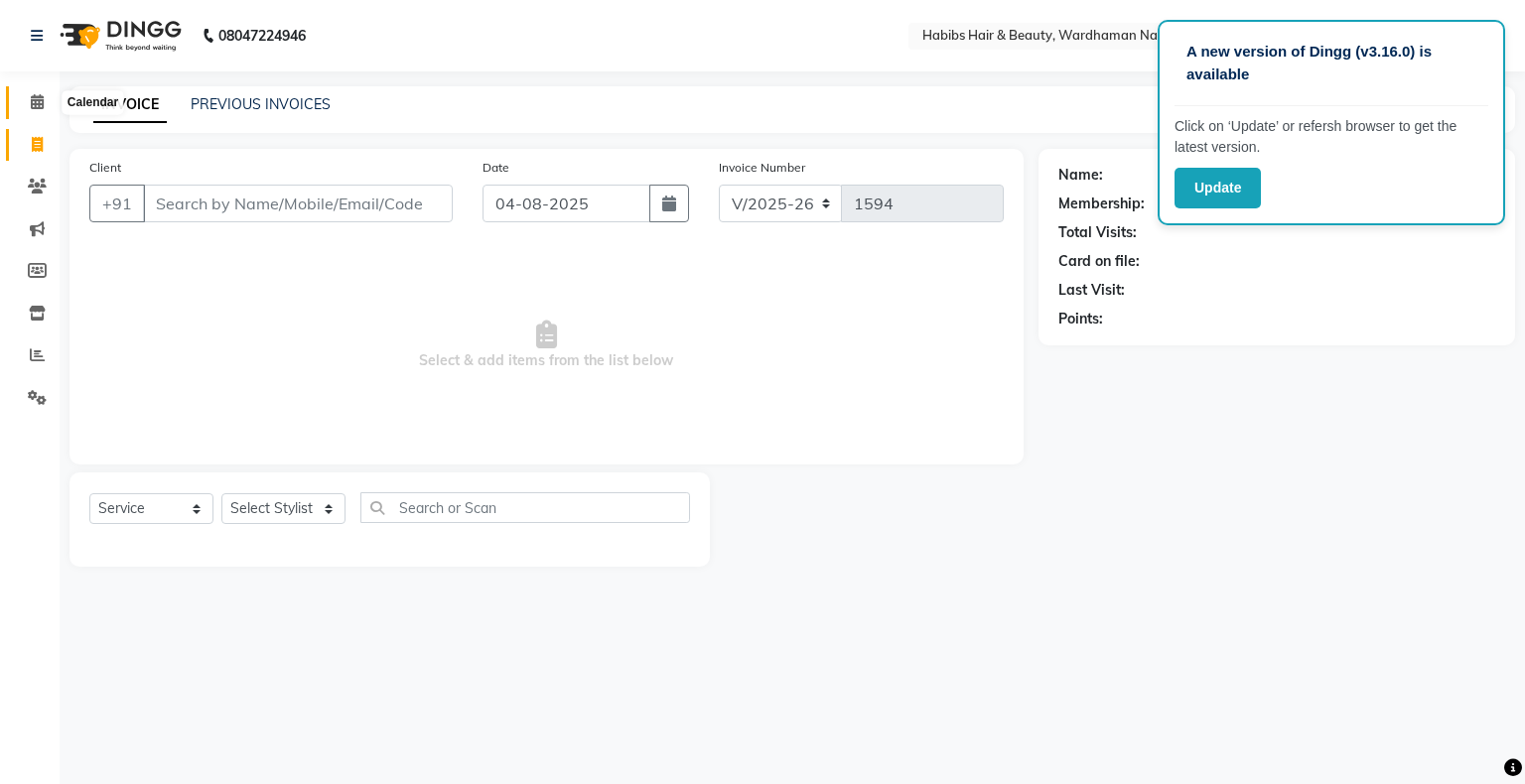 click 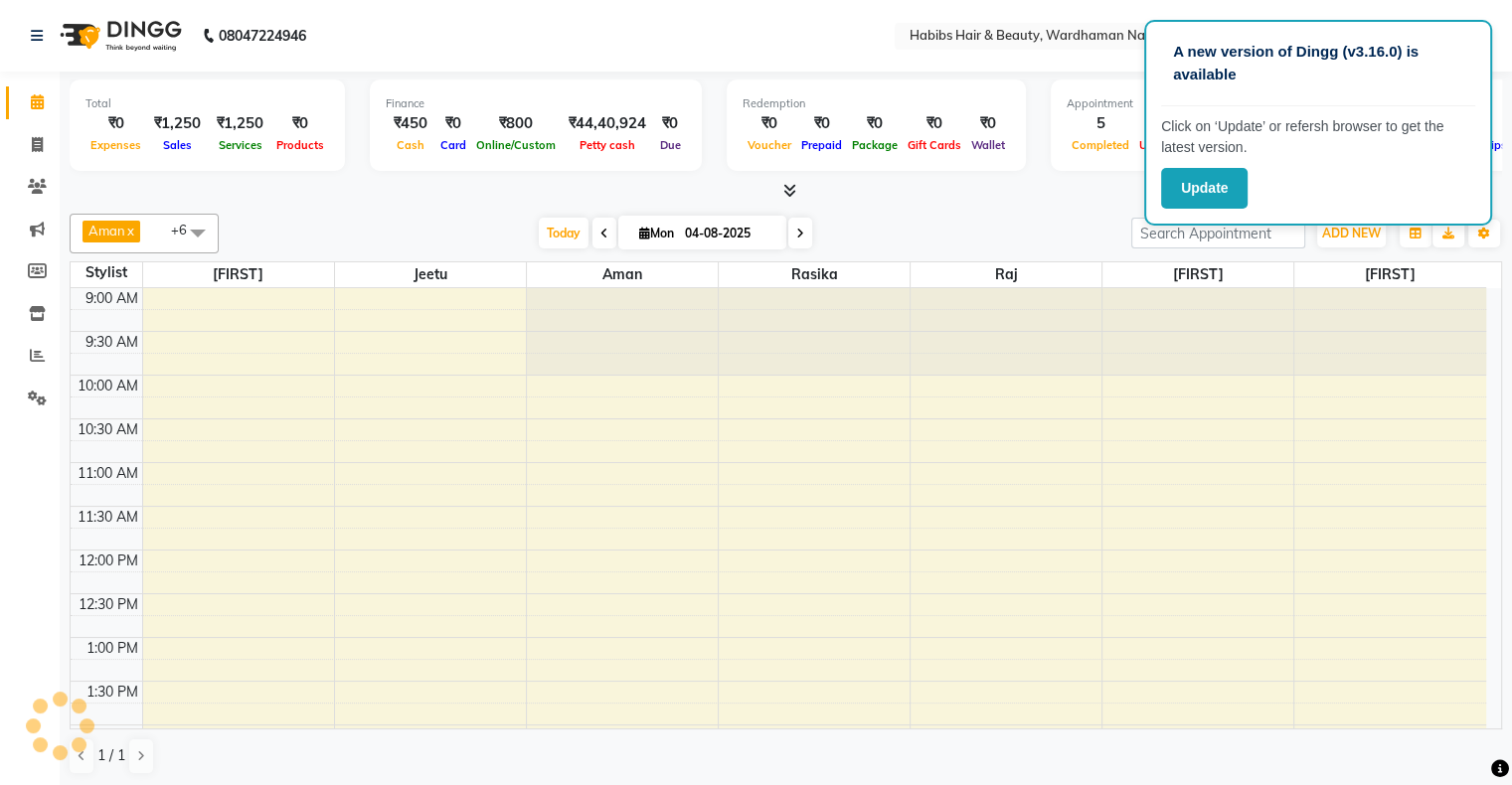 scroll, scrollTop: 0, scrollLeft: 0, axis: both 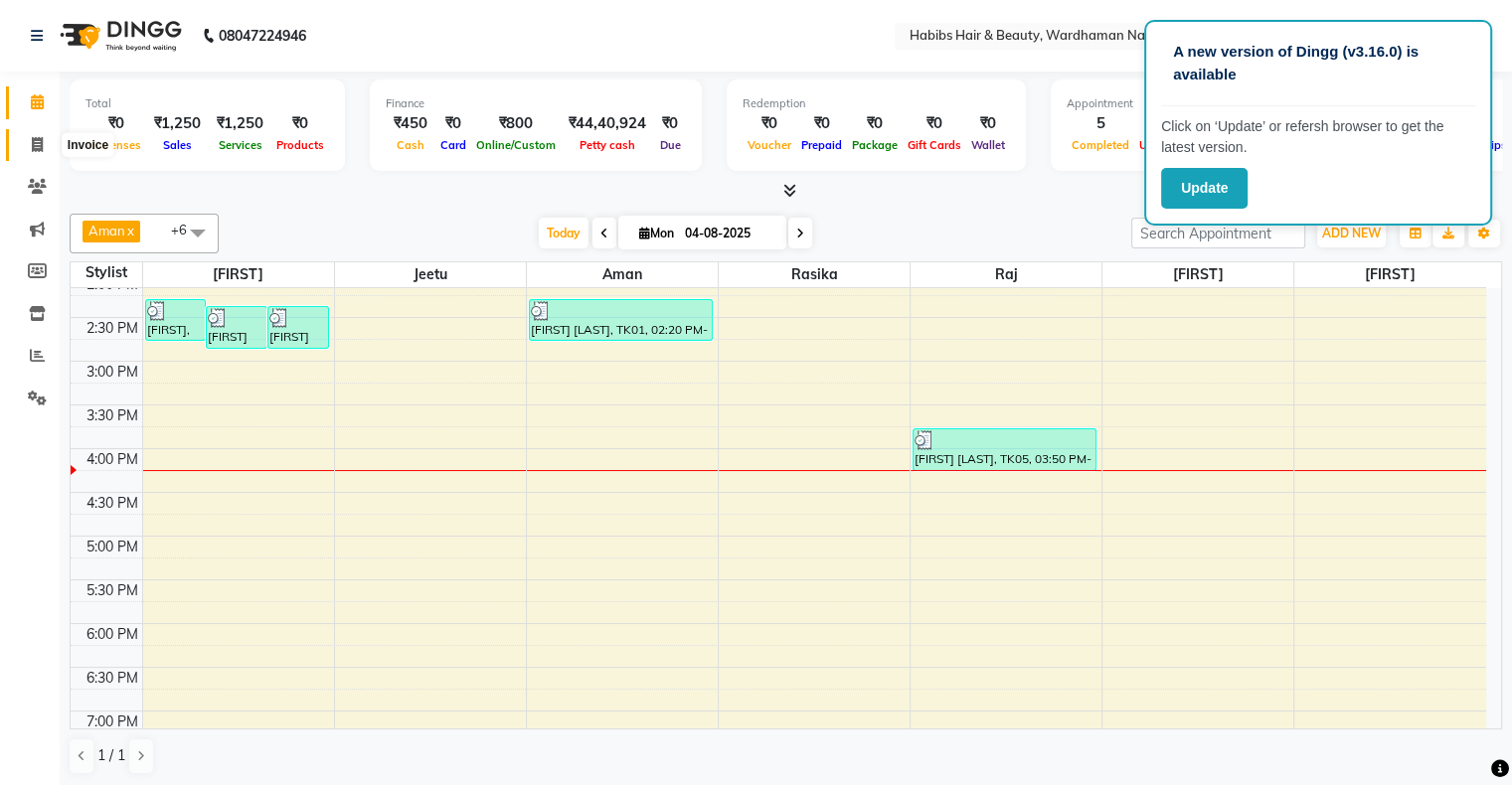 click 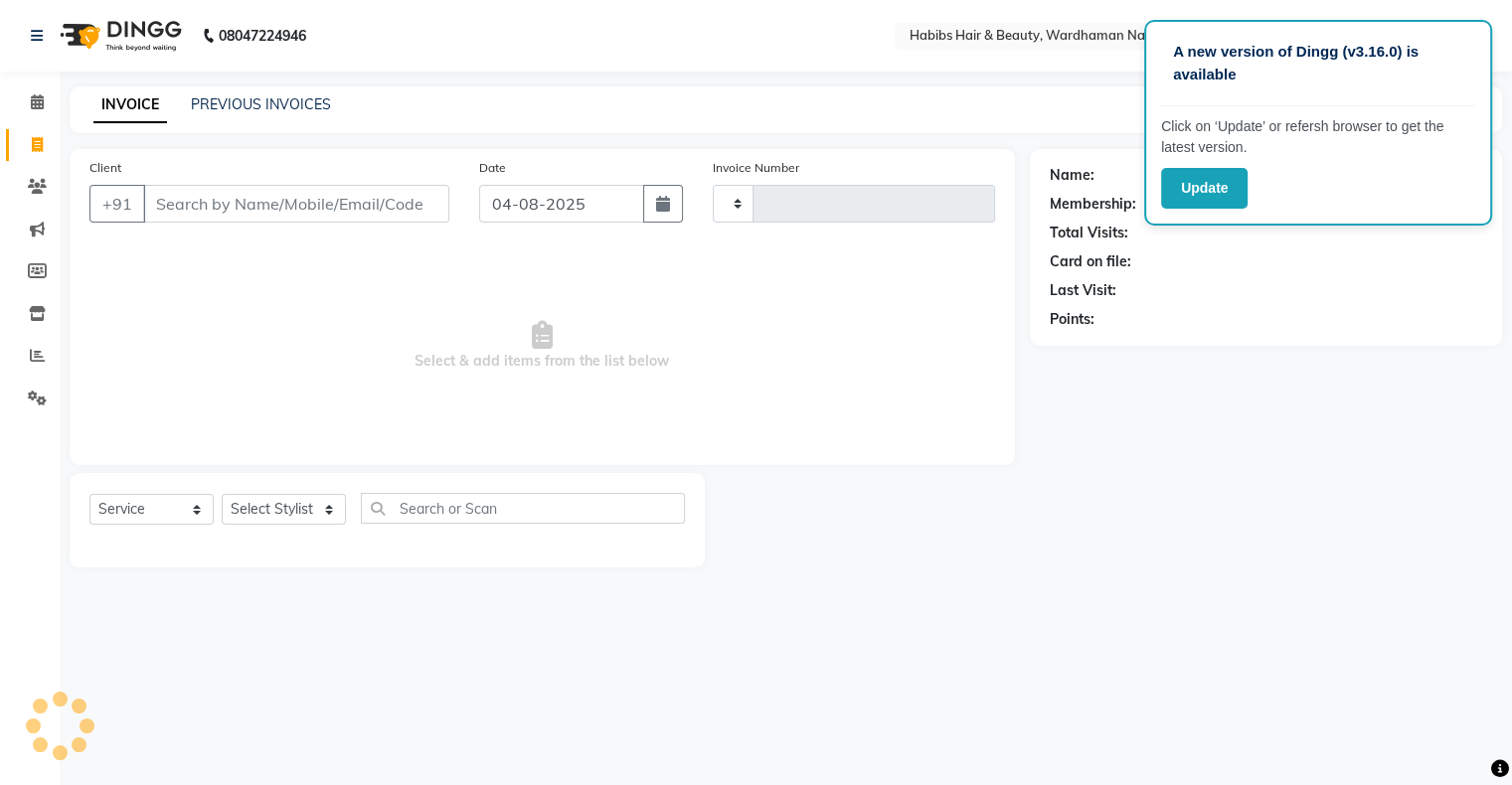 scroll, scrollTop: 0, scrollLeft: 0, axis: both 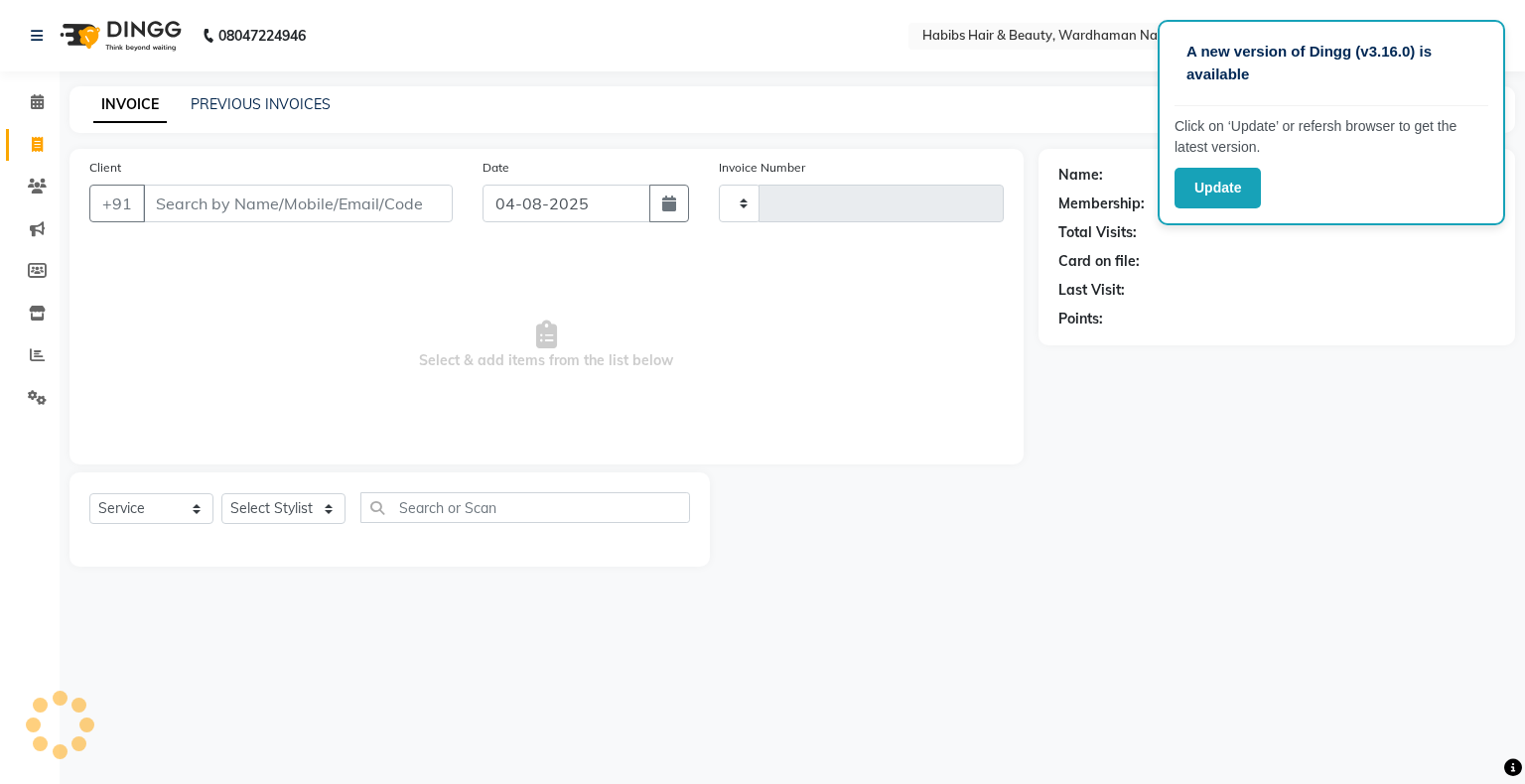 type on "1594" 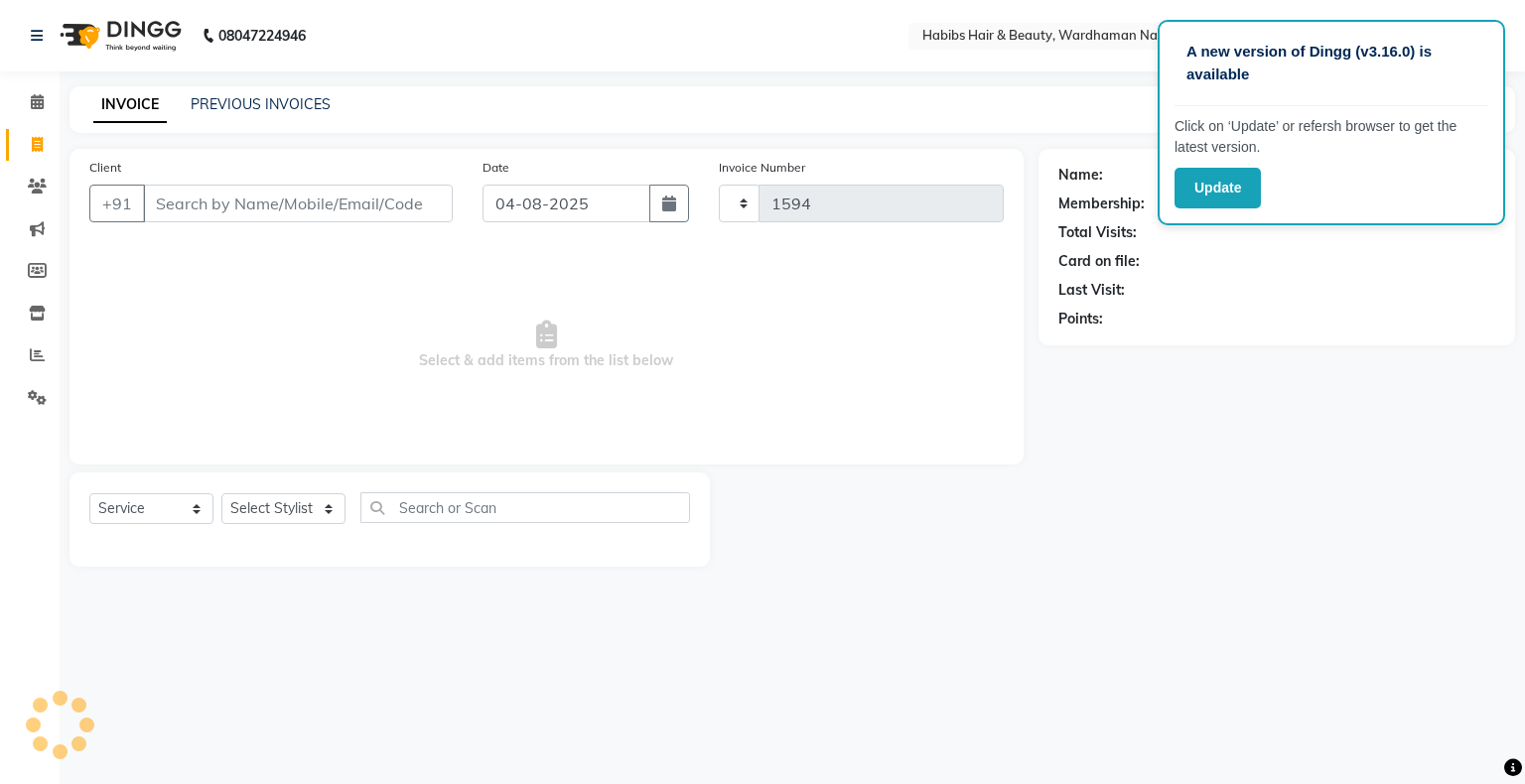 select on "3714" 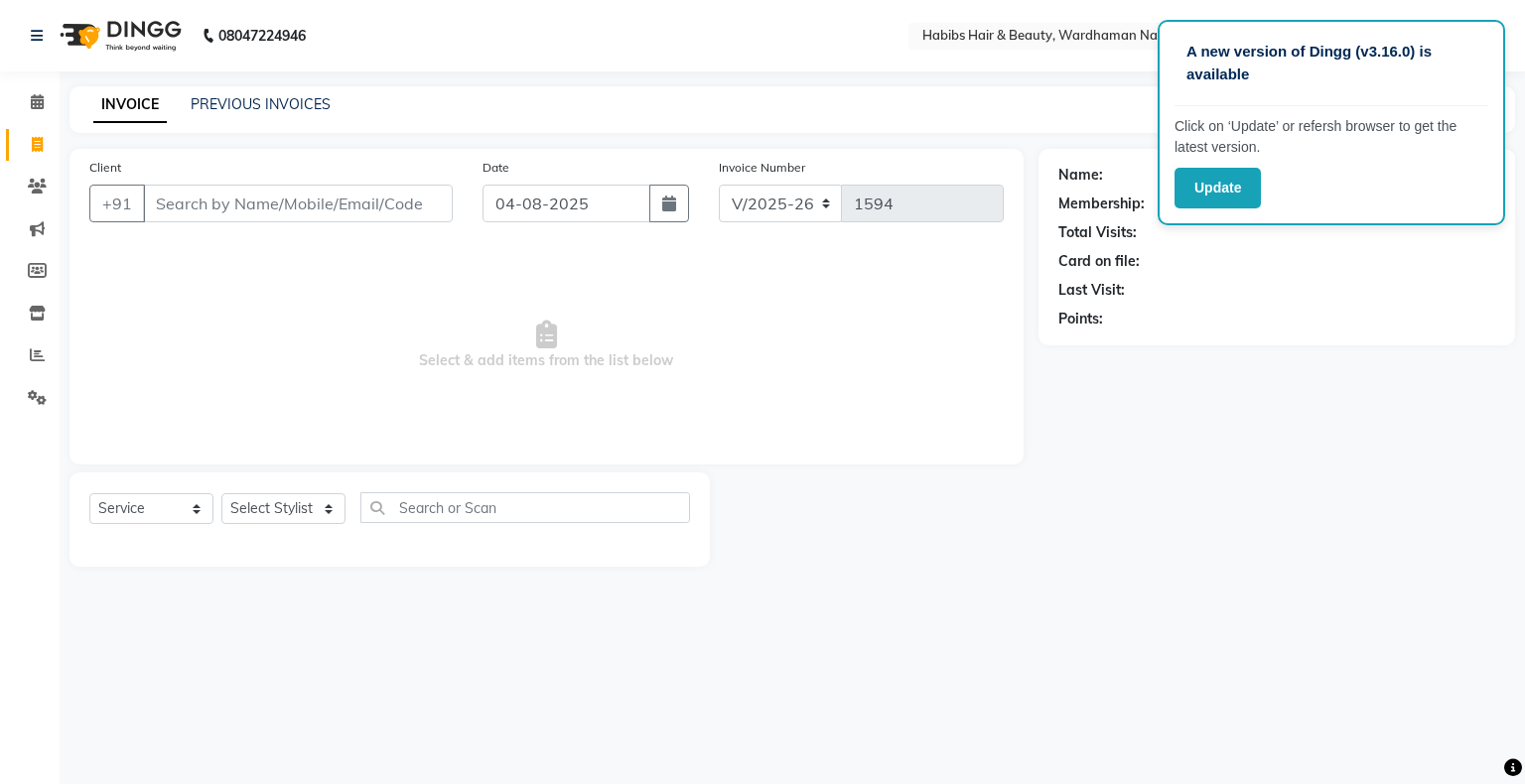 click on "Client" at bounding box center [298, 203] 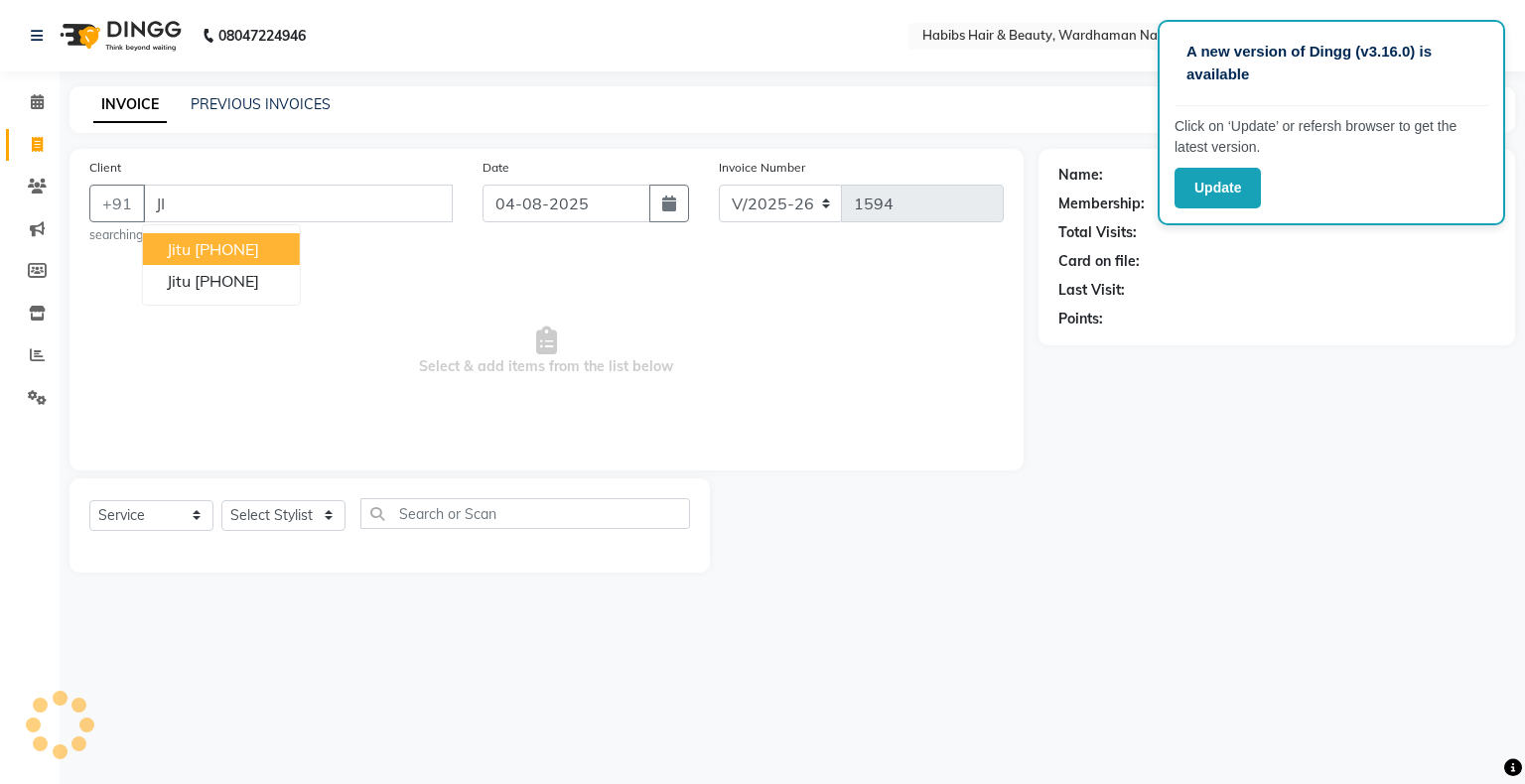 type on "J" 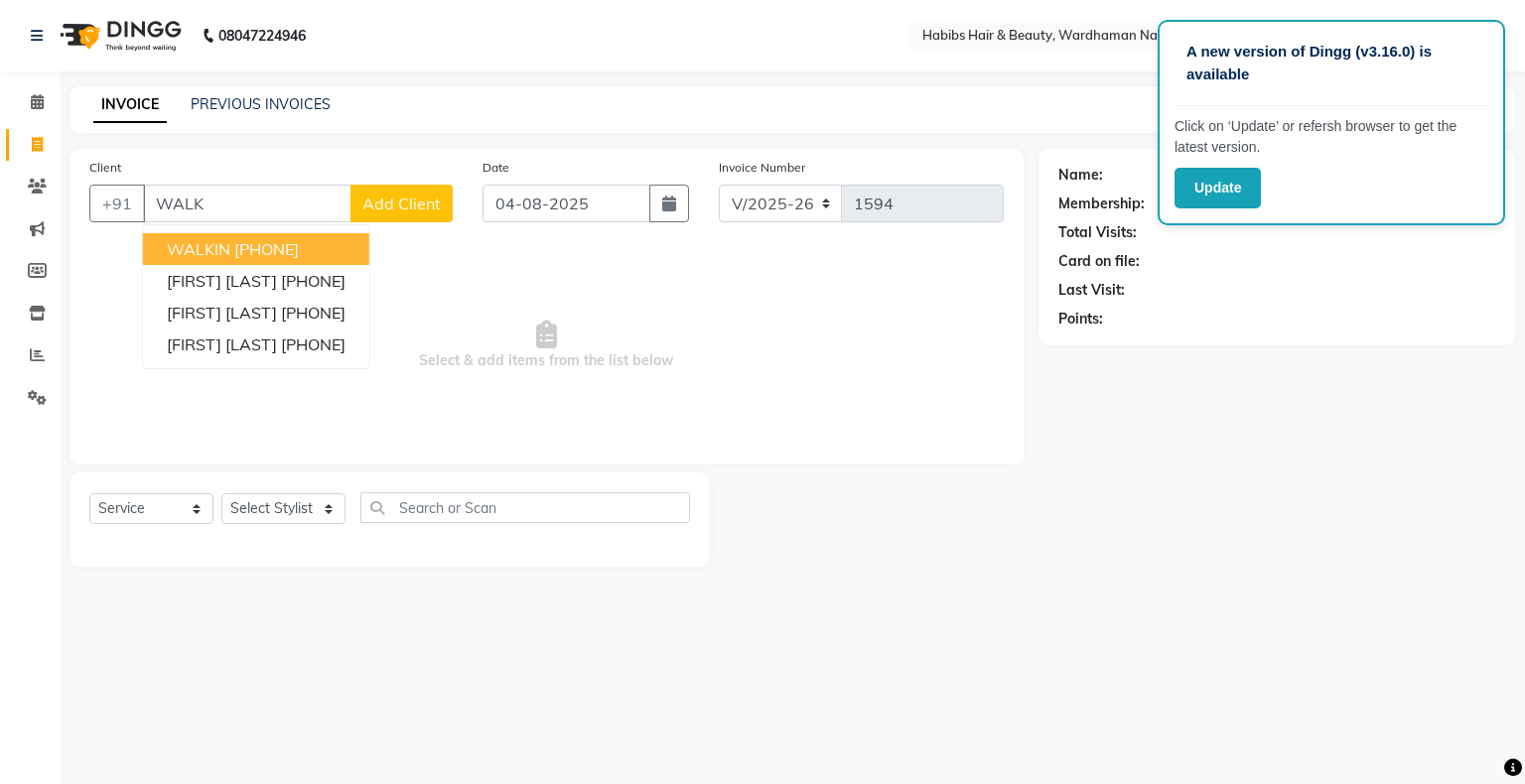click on "WALKIN" at bounding box center [199, 249] 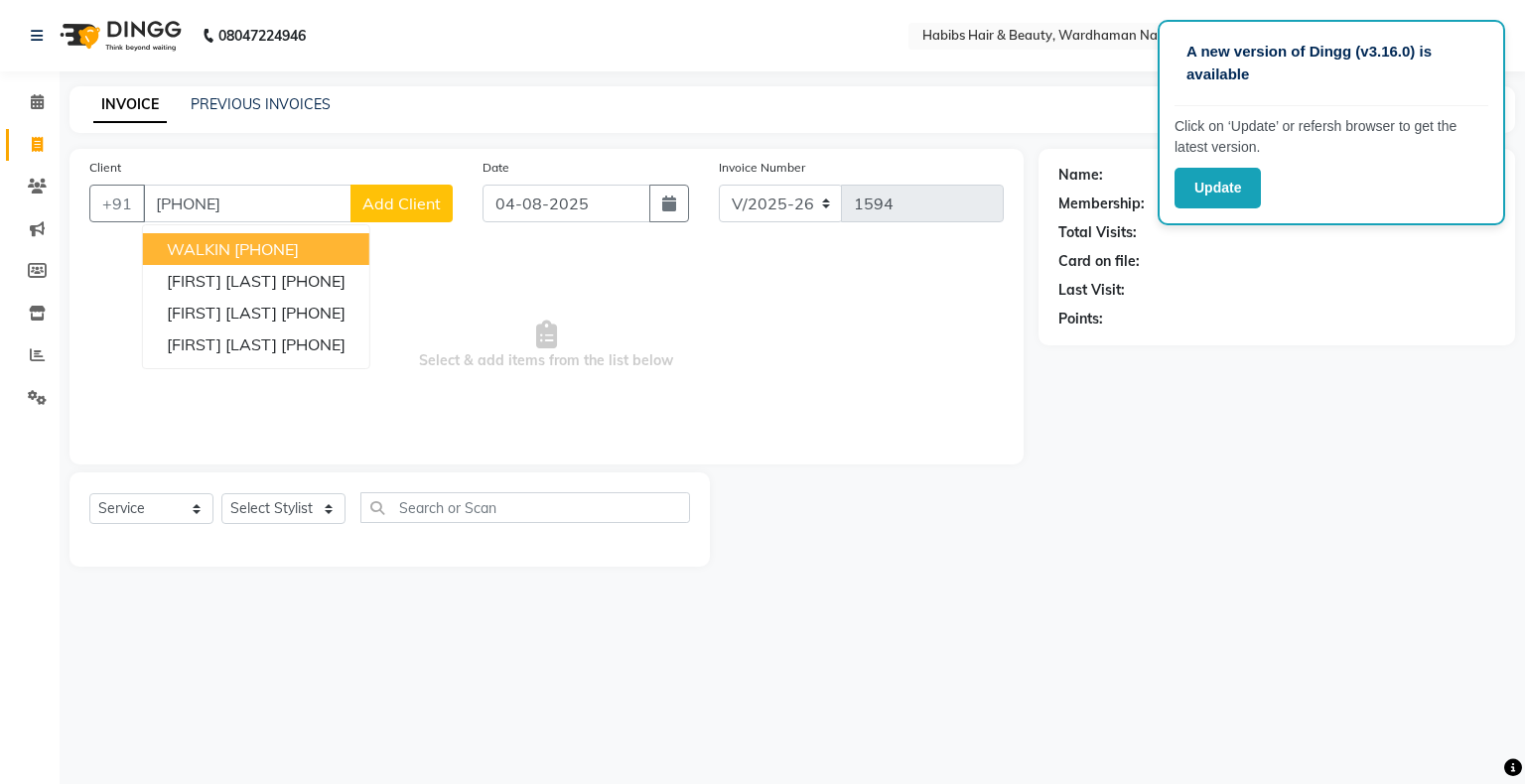 type on "[PHONE]" 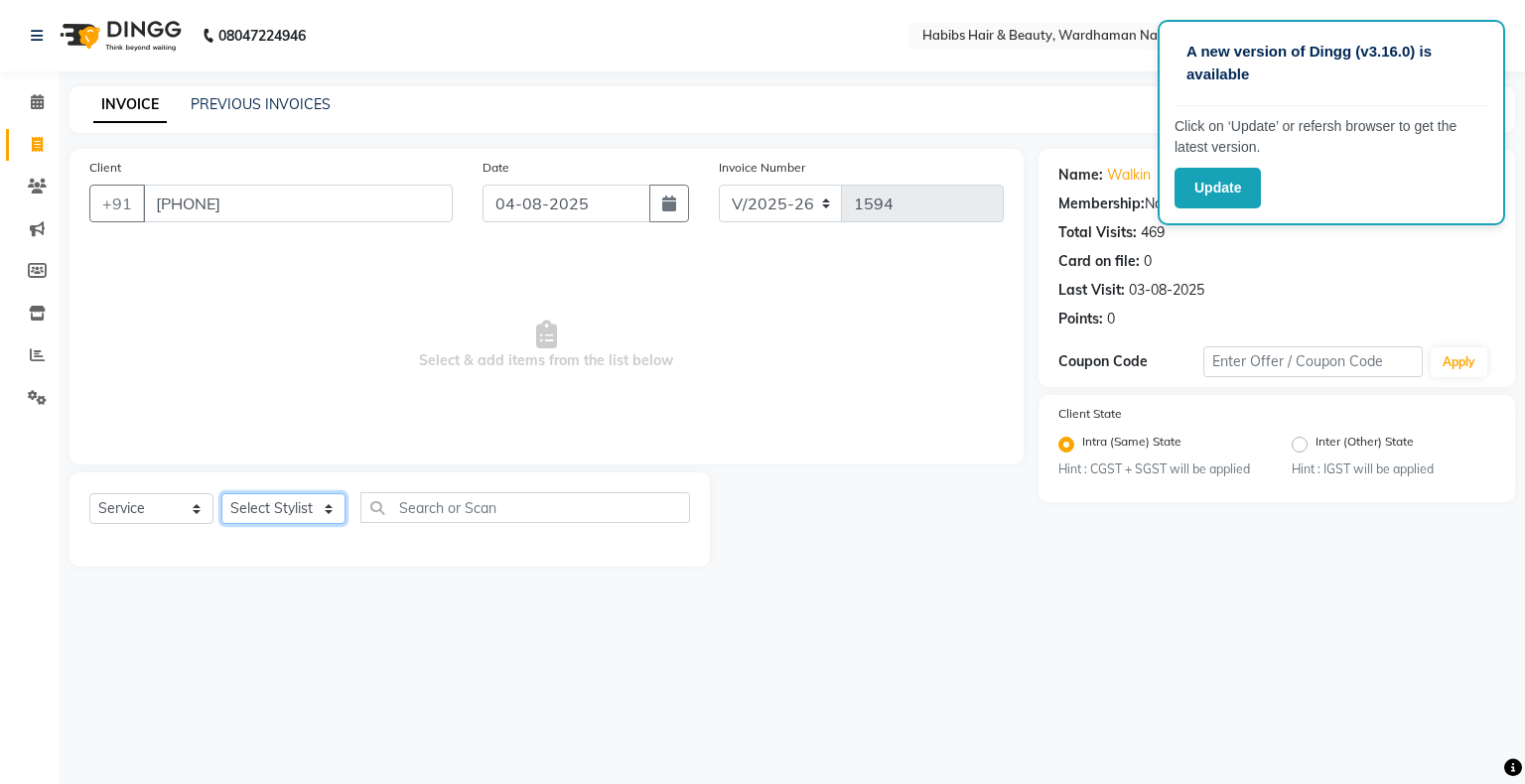 click on "Select Stylist Admin Aman Gayatri Jeetu Mick Raj Rashmi Rasika Sarang" 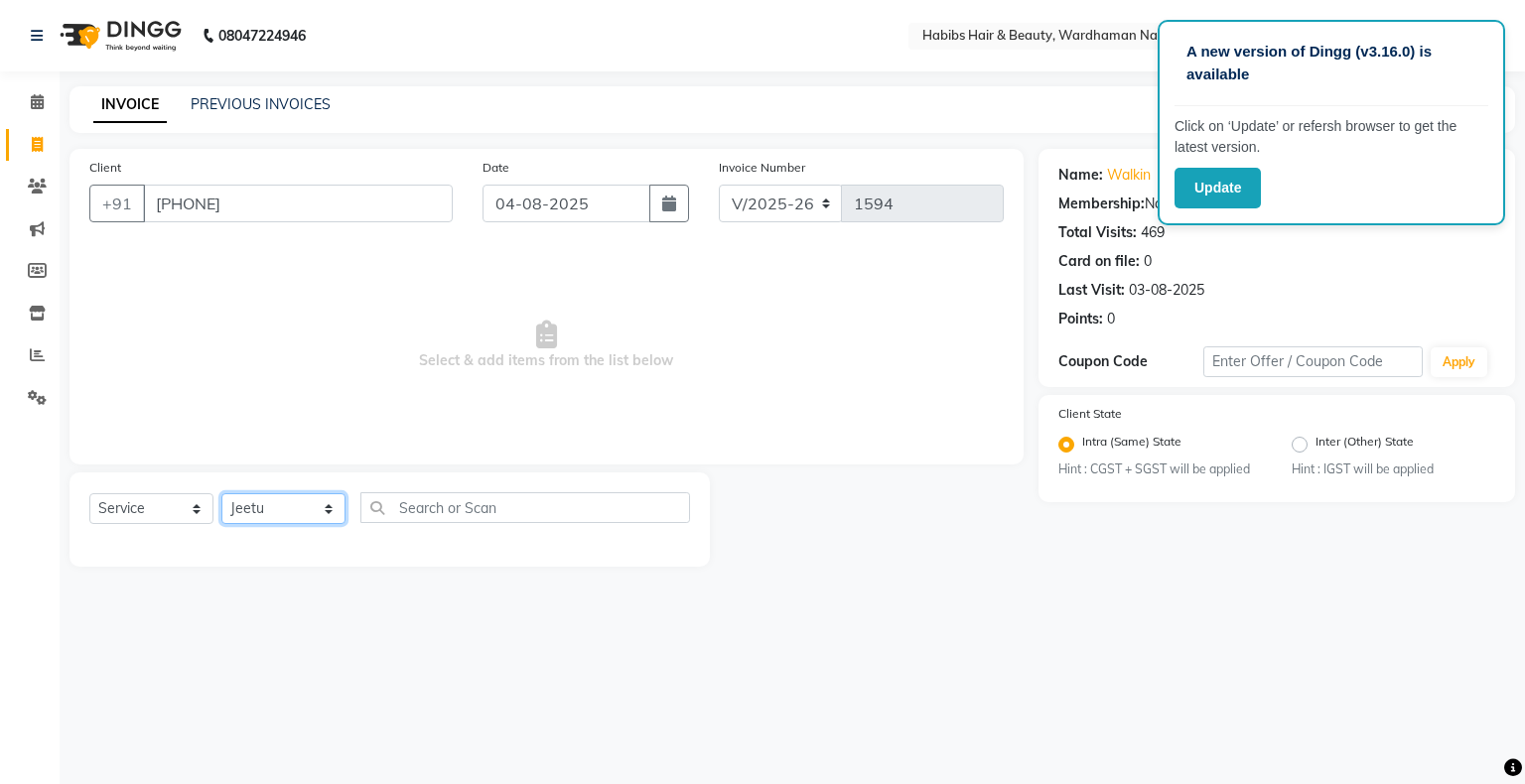 click on "Select Stylist Admin Aman Gayatri Jeetu Mick Raj Rashmi Rasika Sarang" 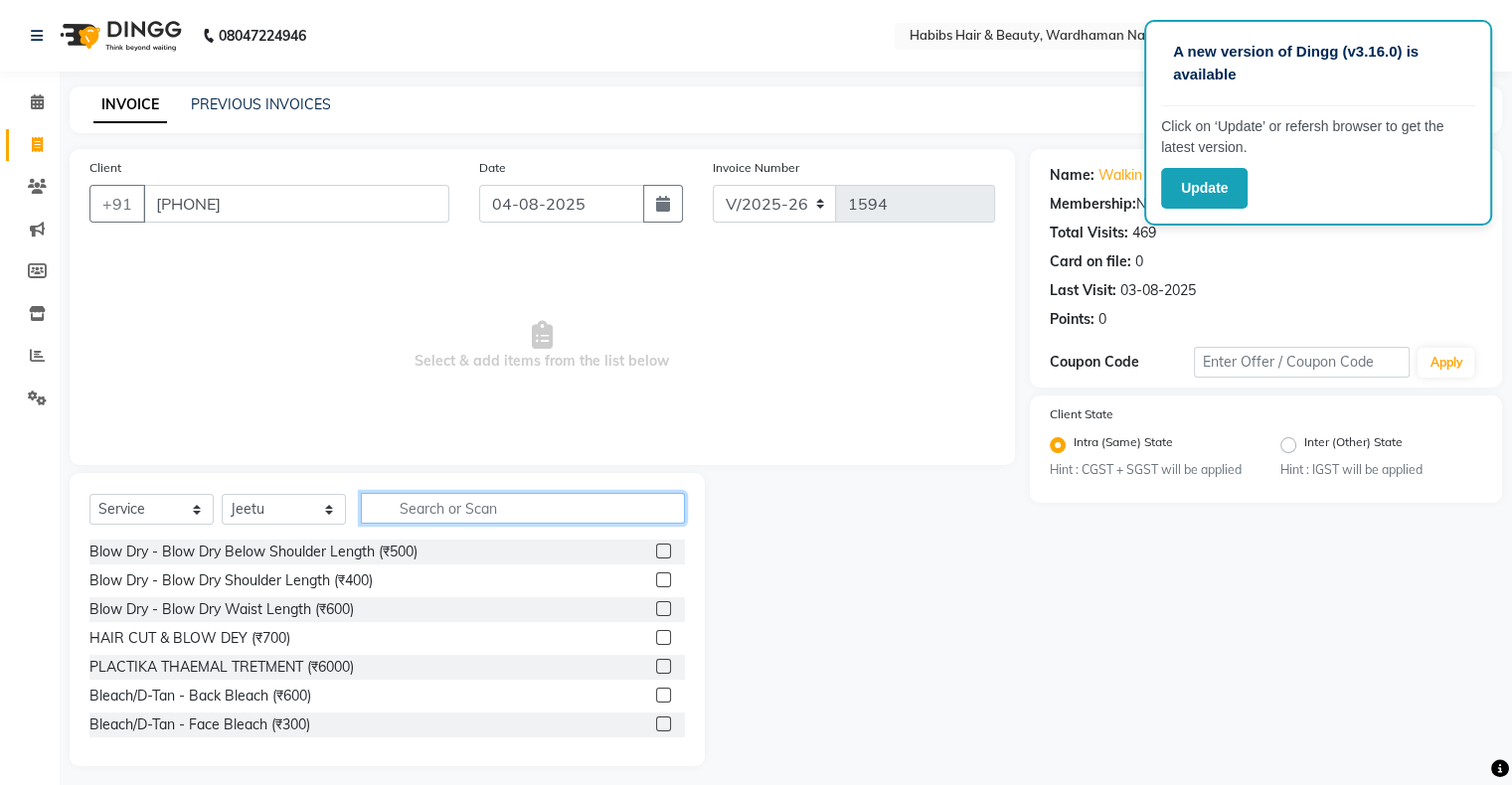 click 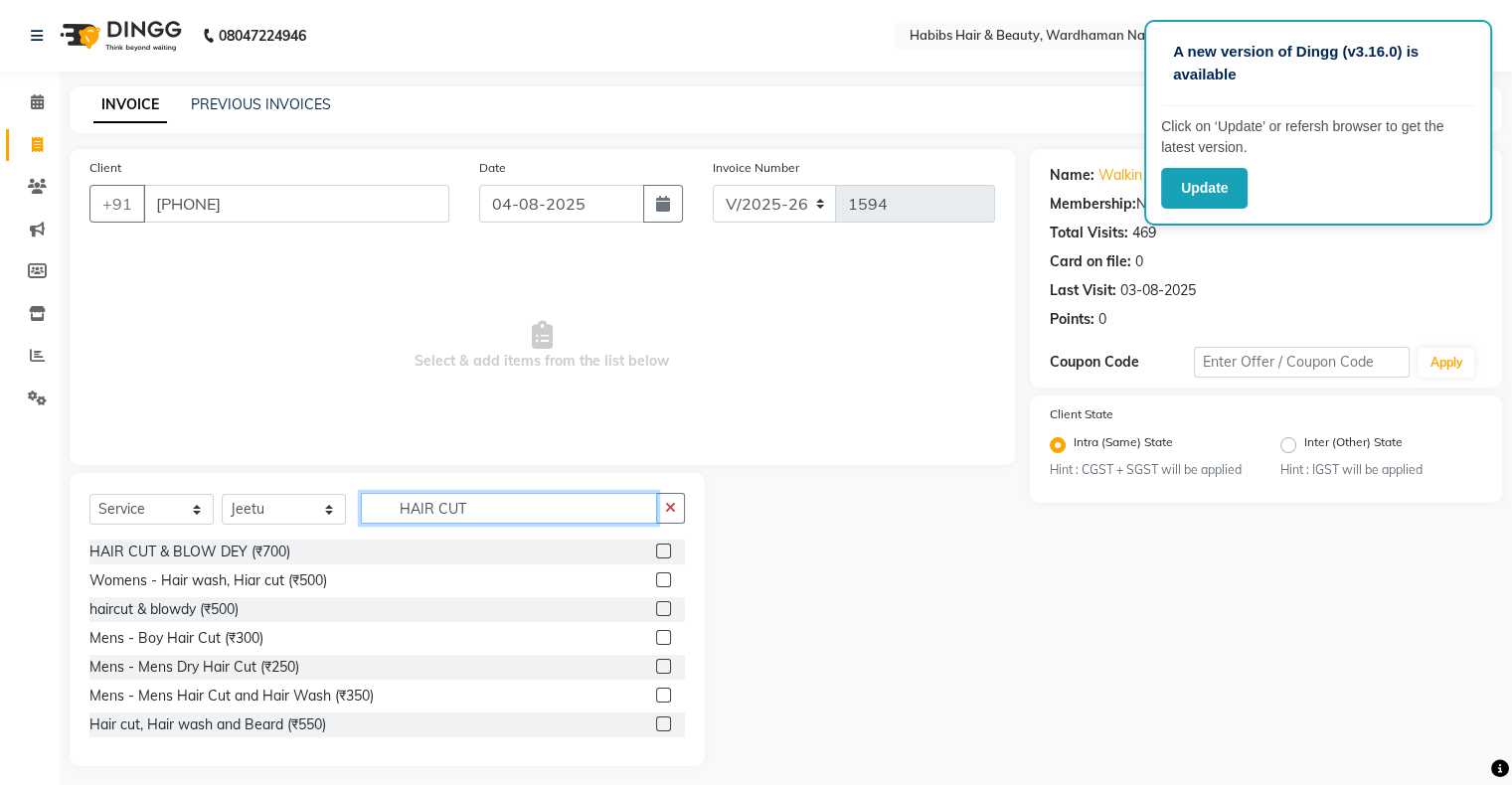 type on "HAIR CUT" 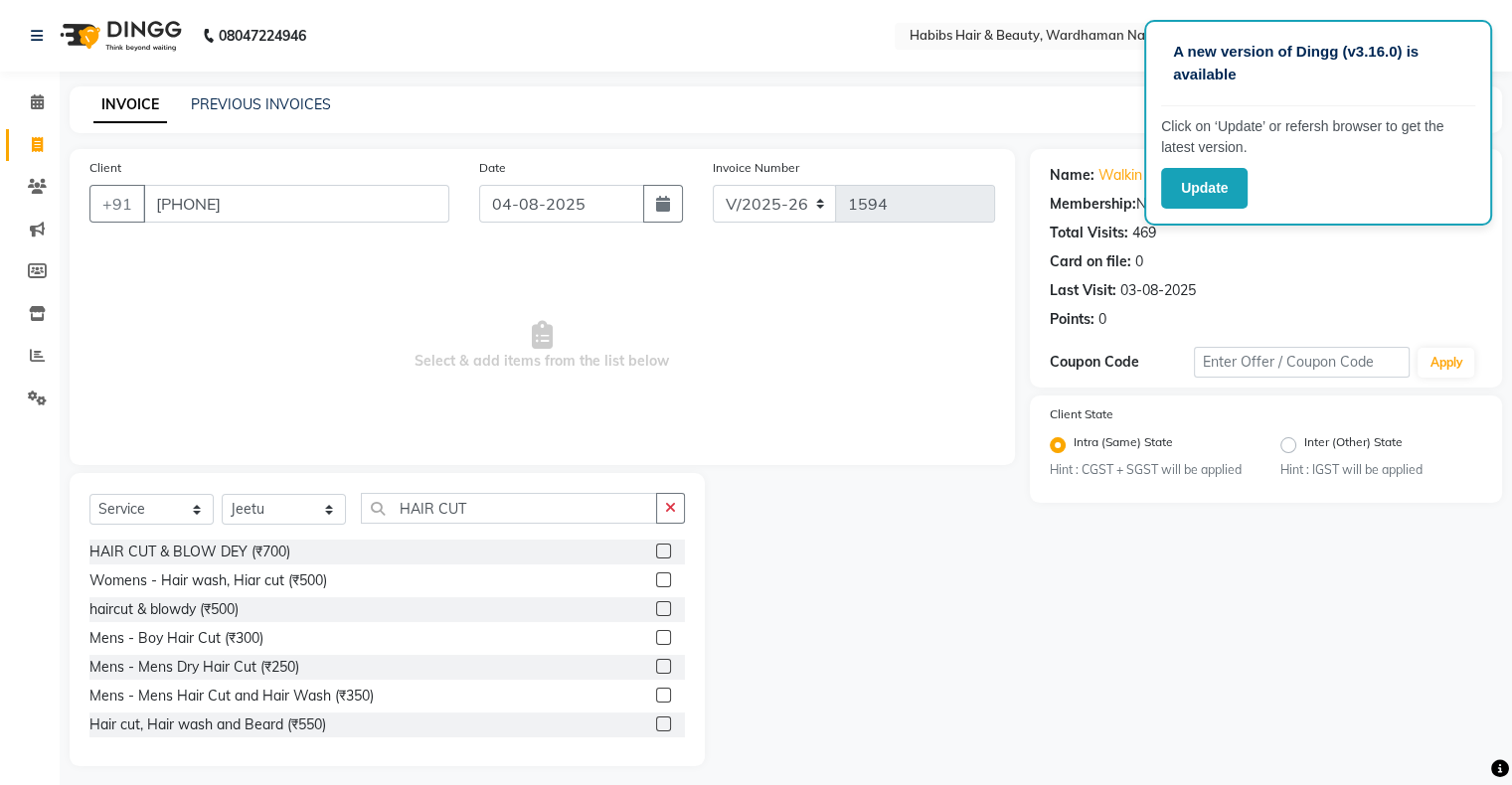 click 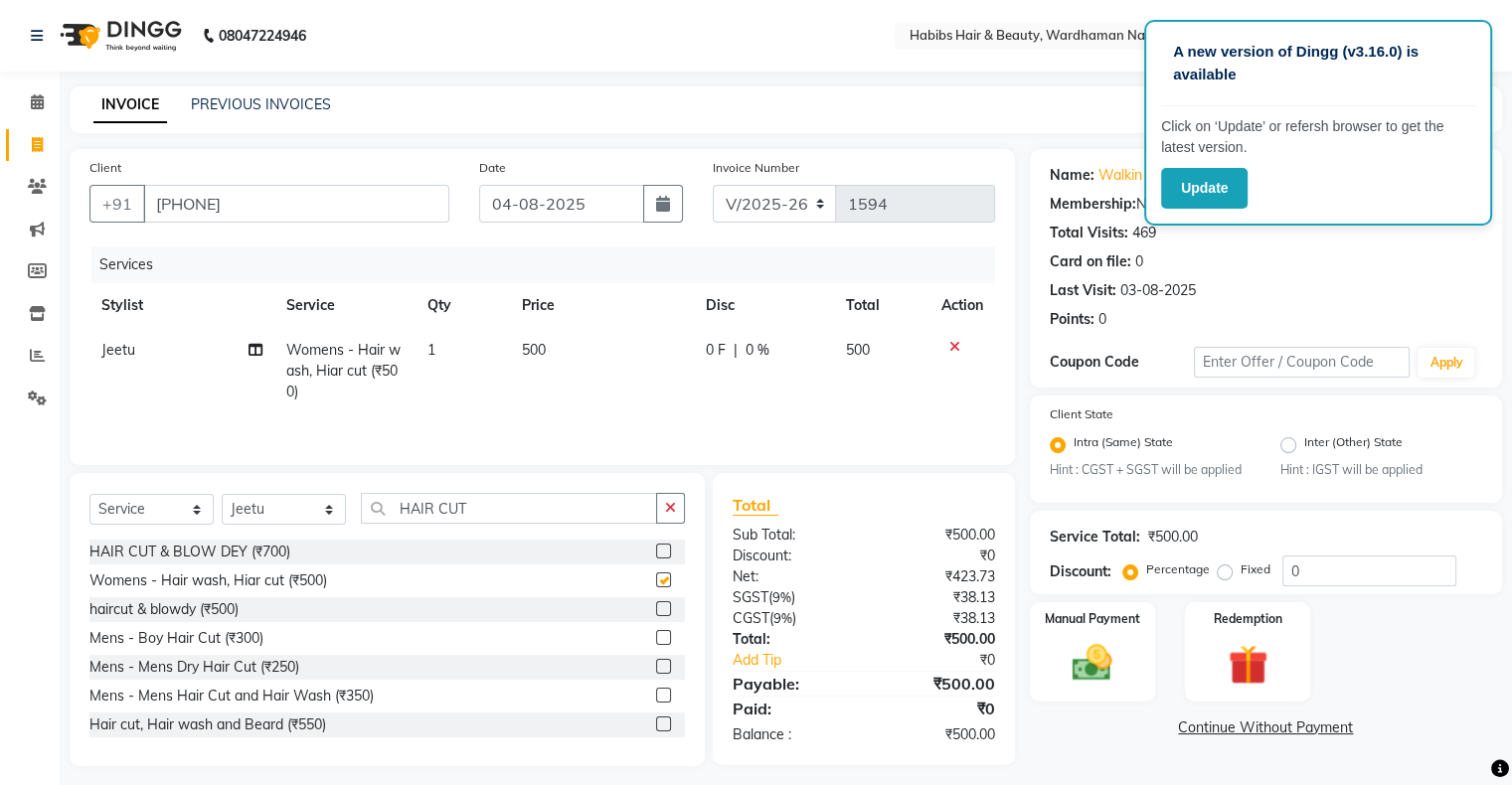 checkbox on "false" 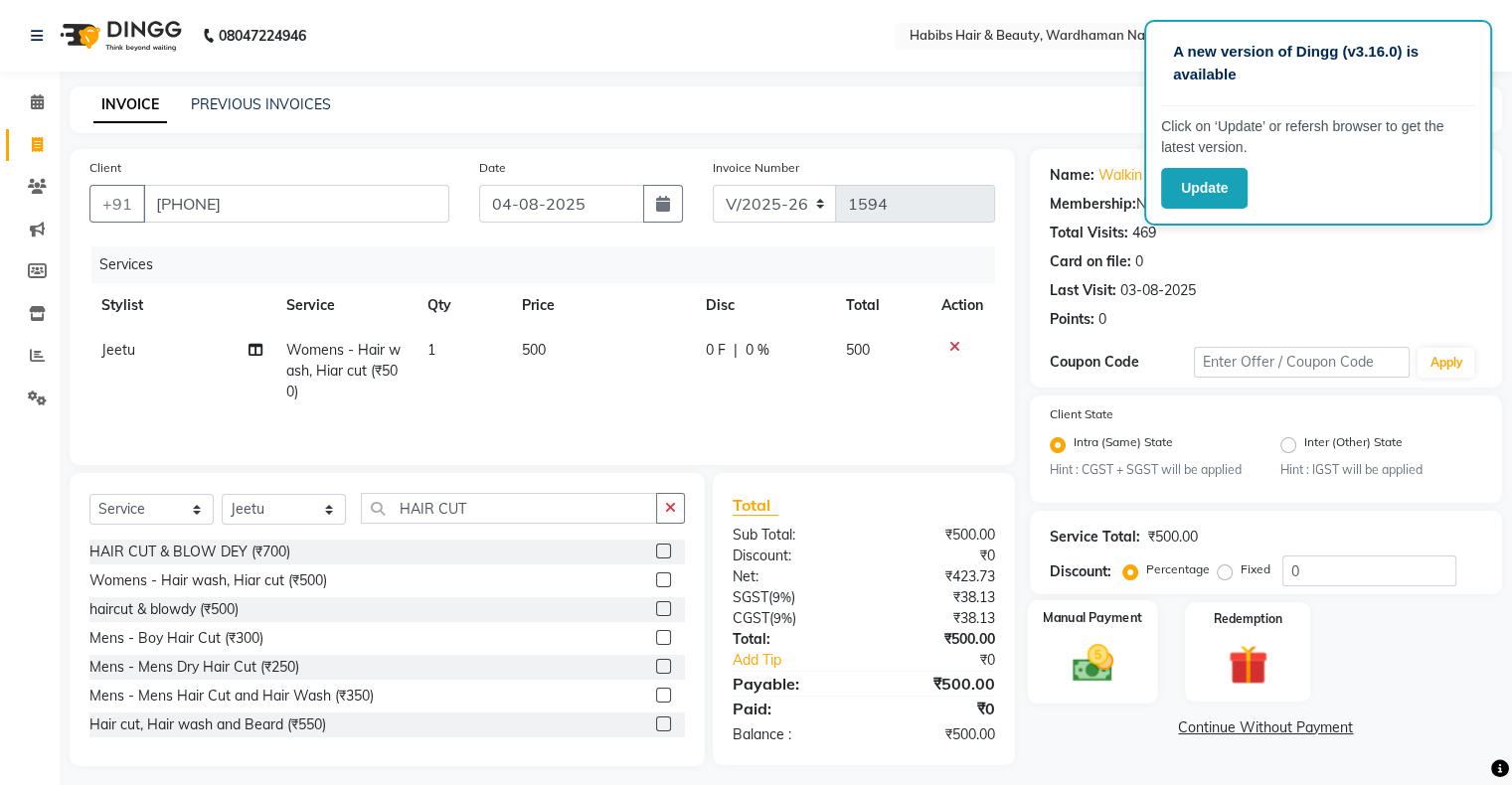 click 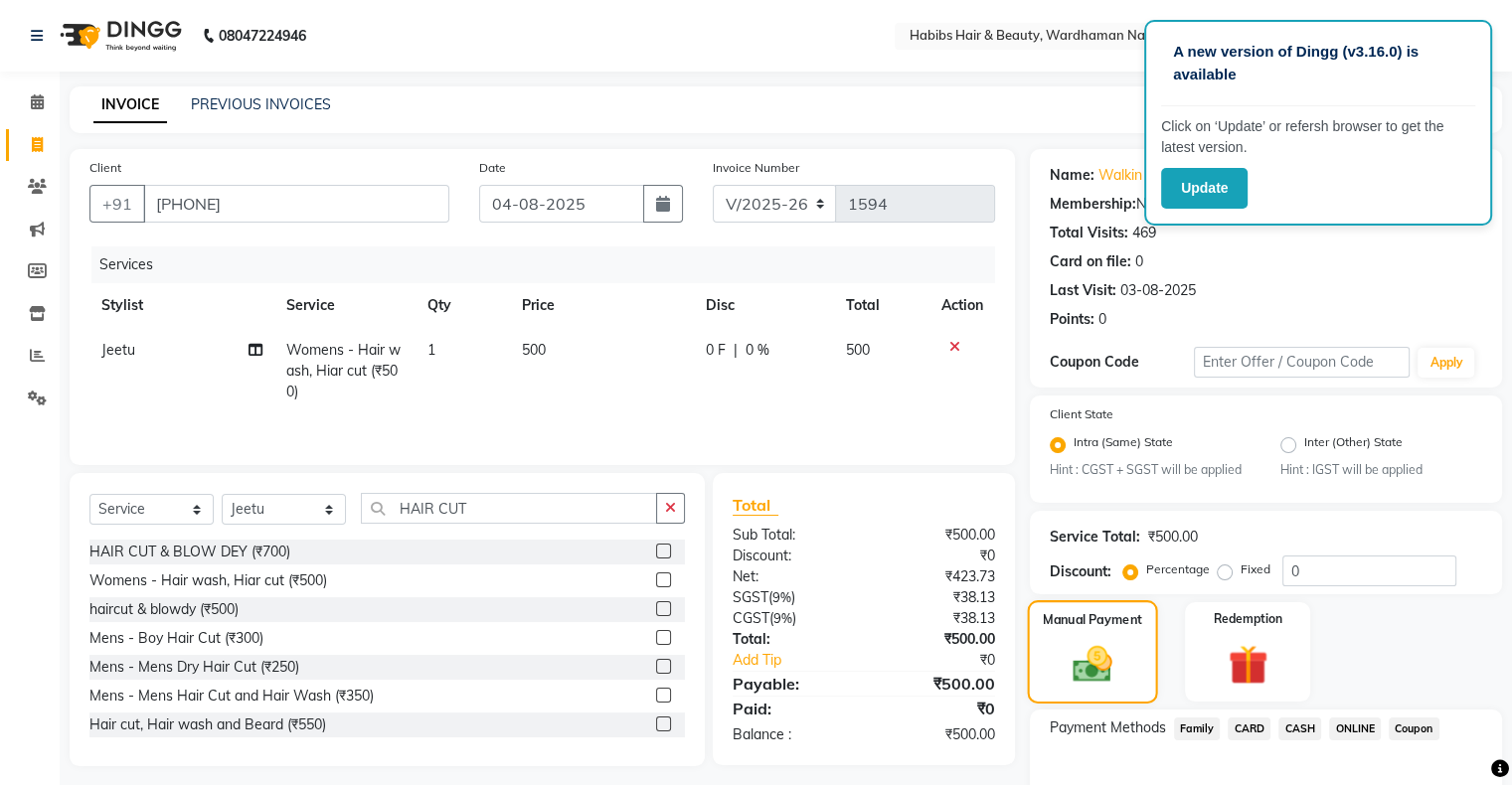 scroll, scrollTop: 115, scrollLeft: 0, axis: vertical 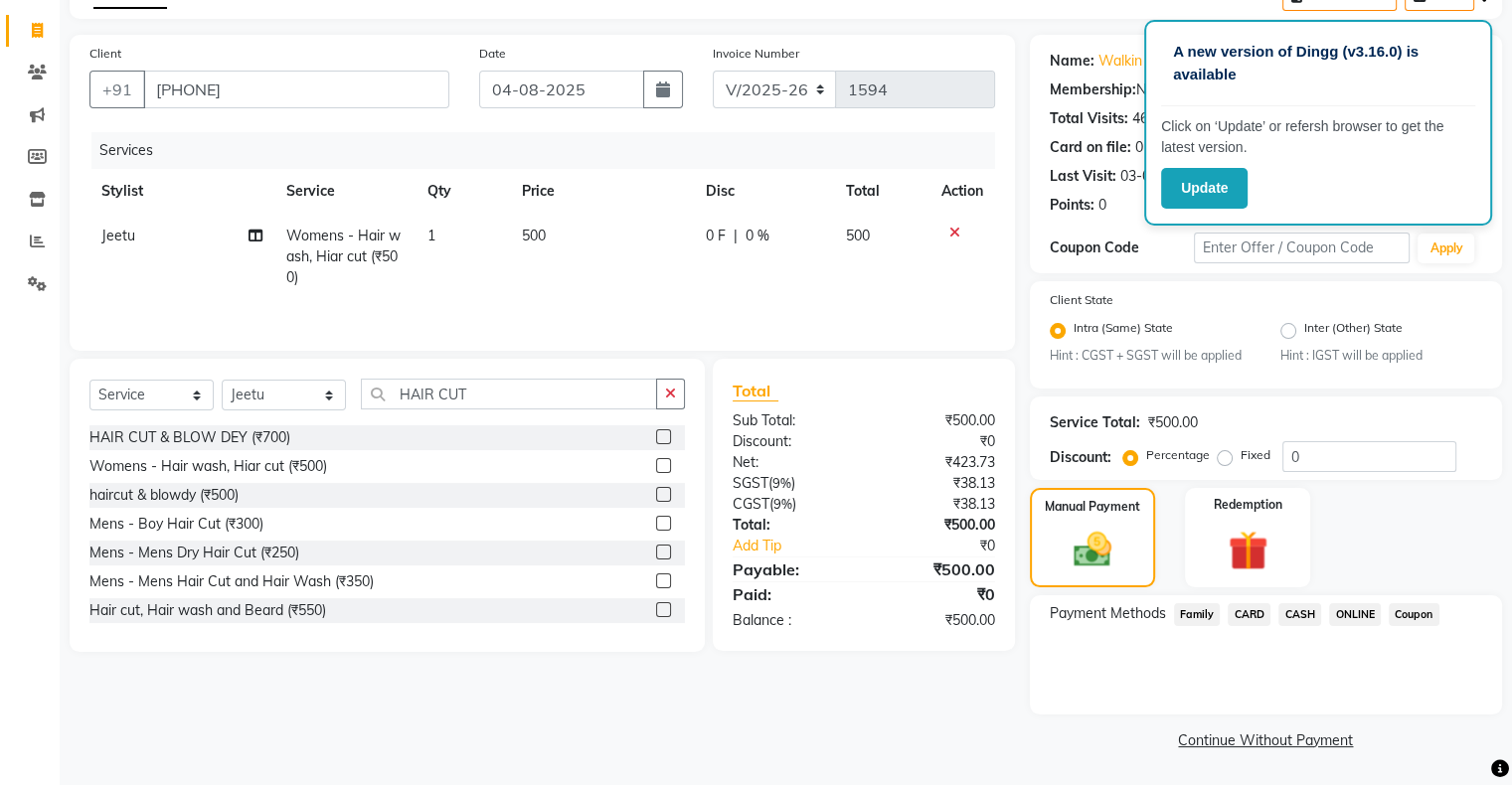 click on "CASH" 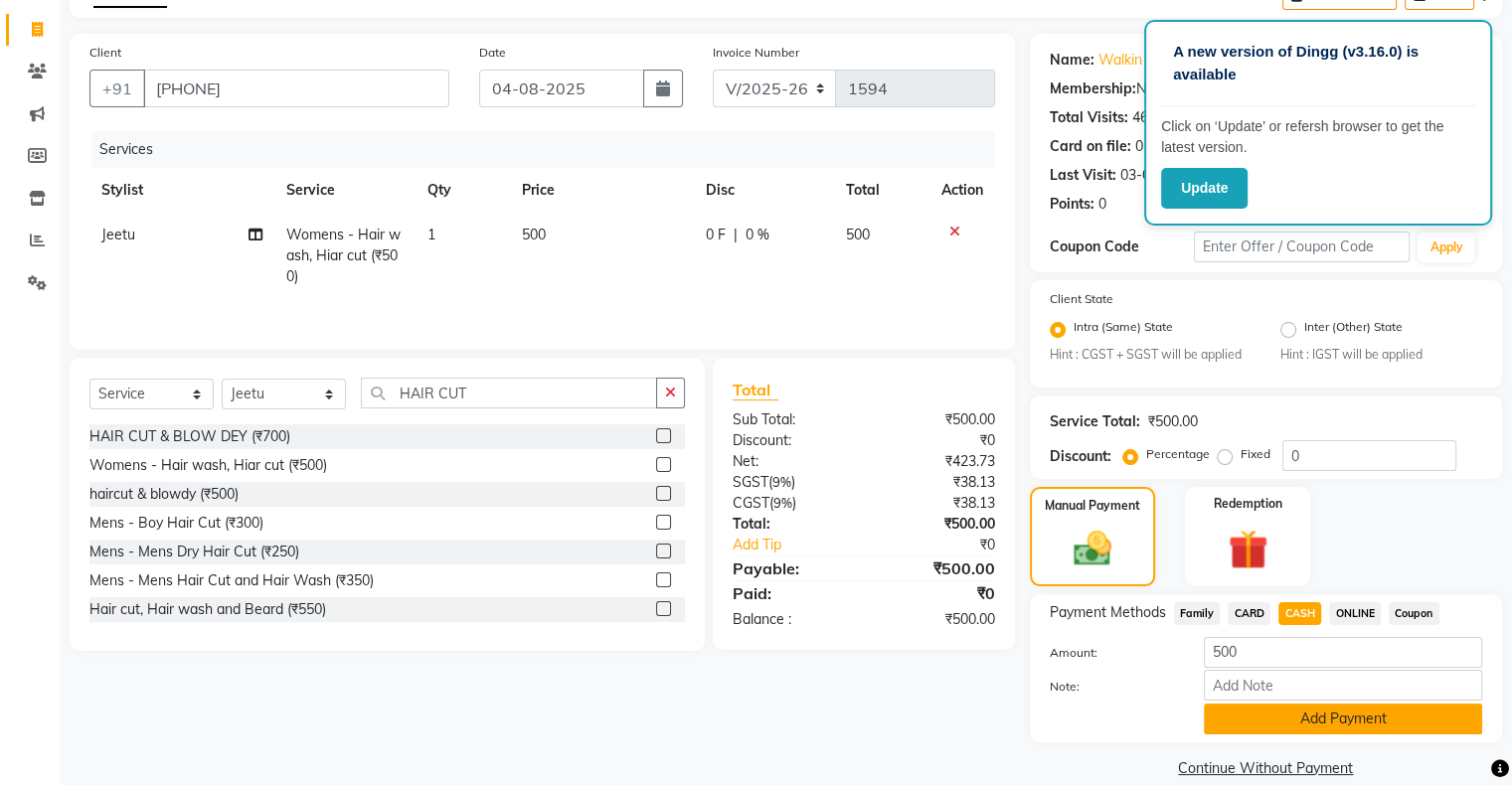 click on "Add Payment" 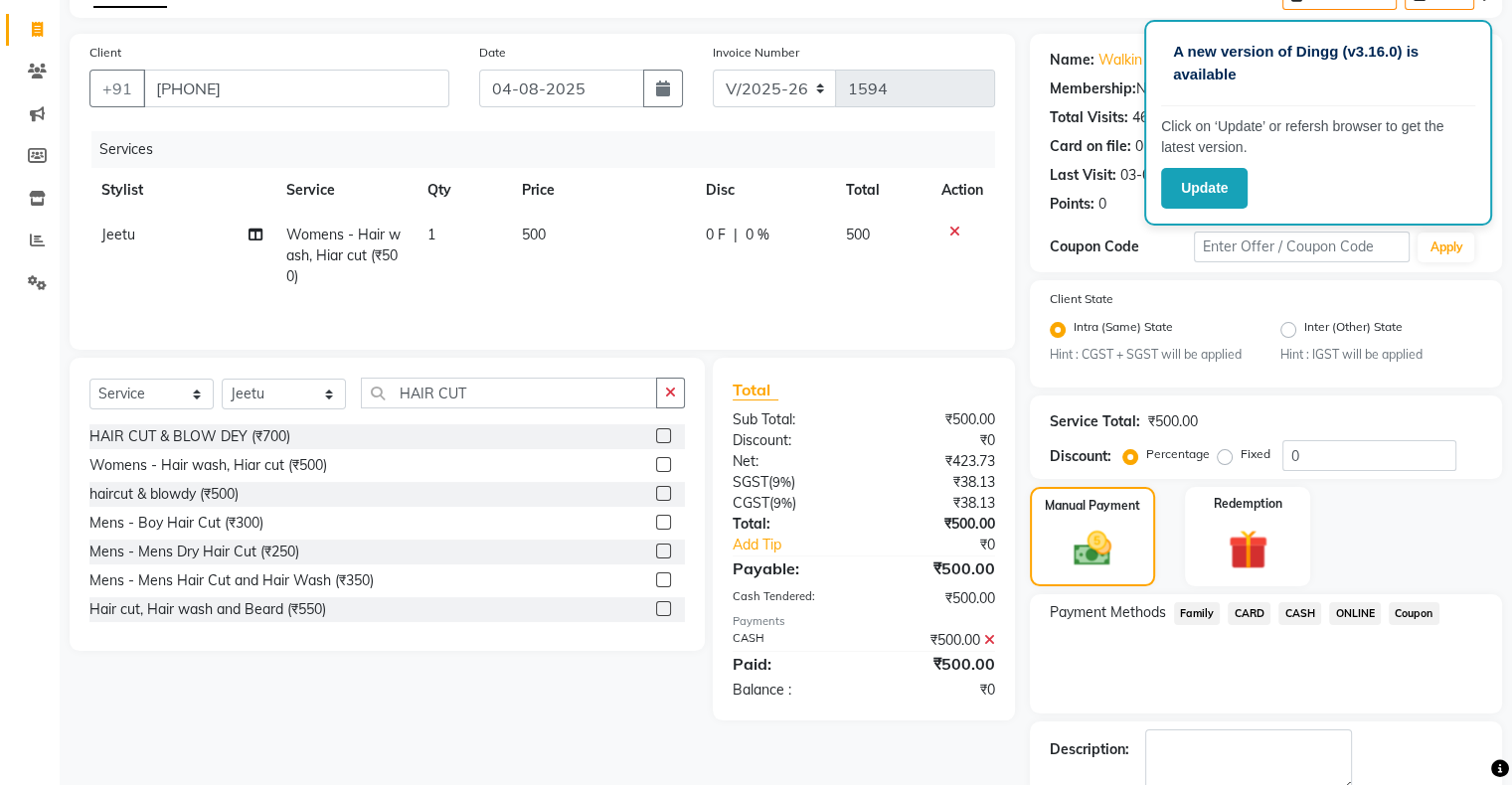 scroll, scrollTop: 227, scrollLeft: 0, axis: vertical 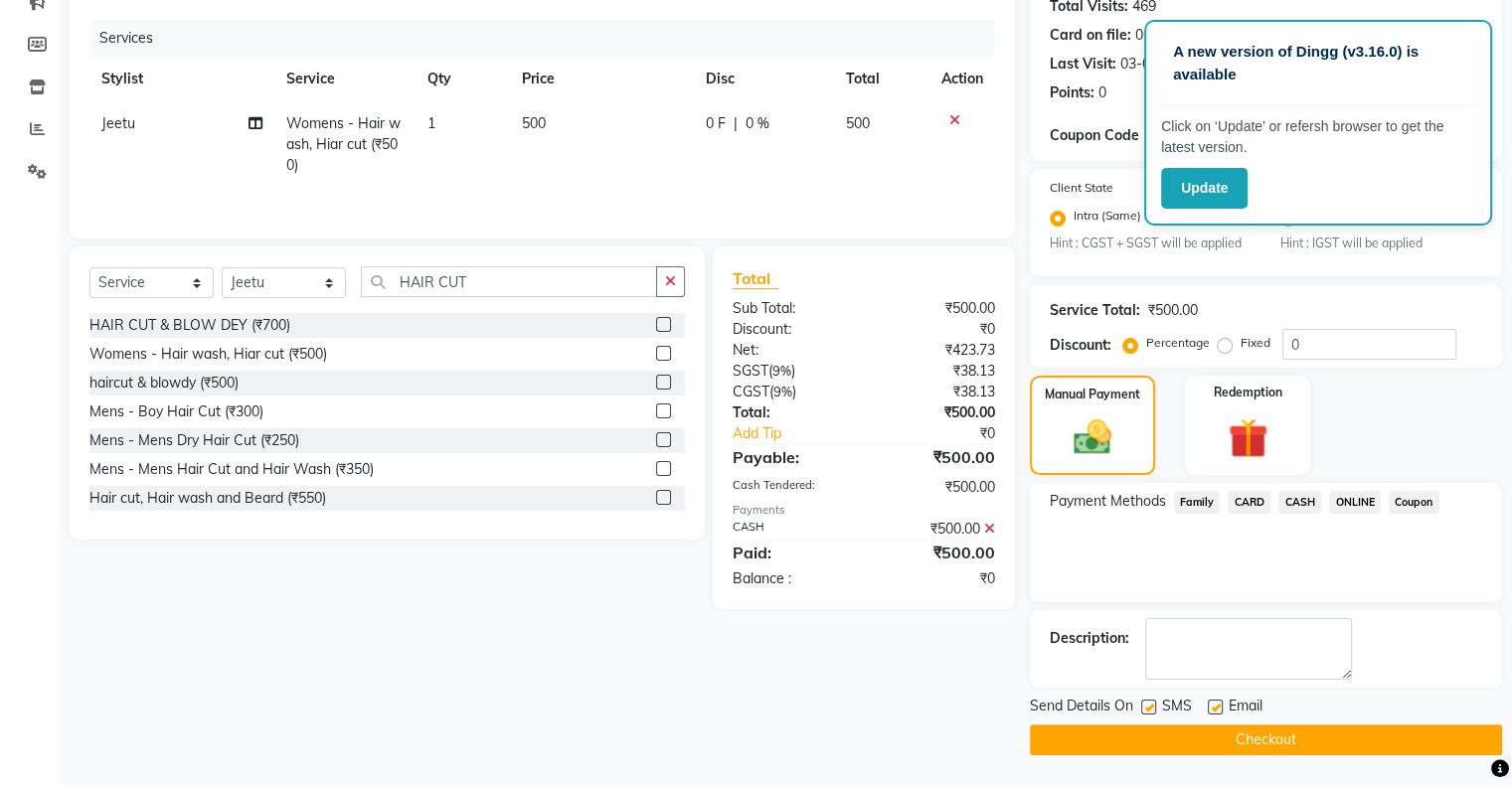 click on "Checkout" 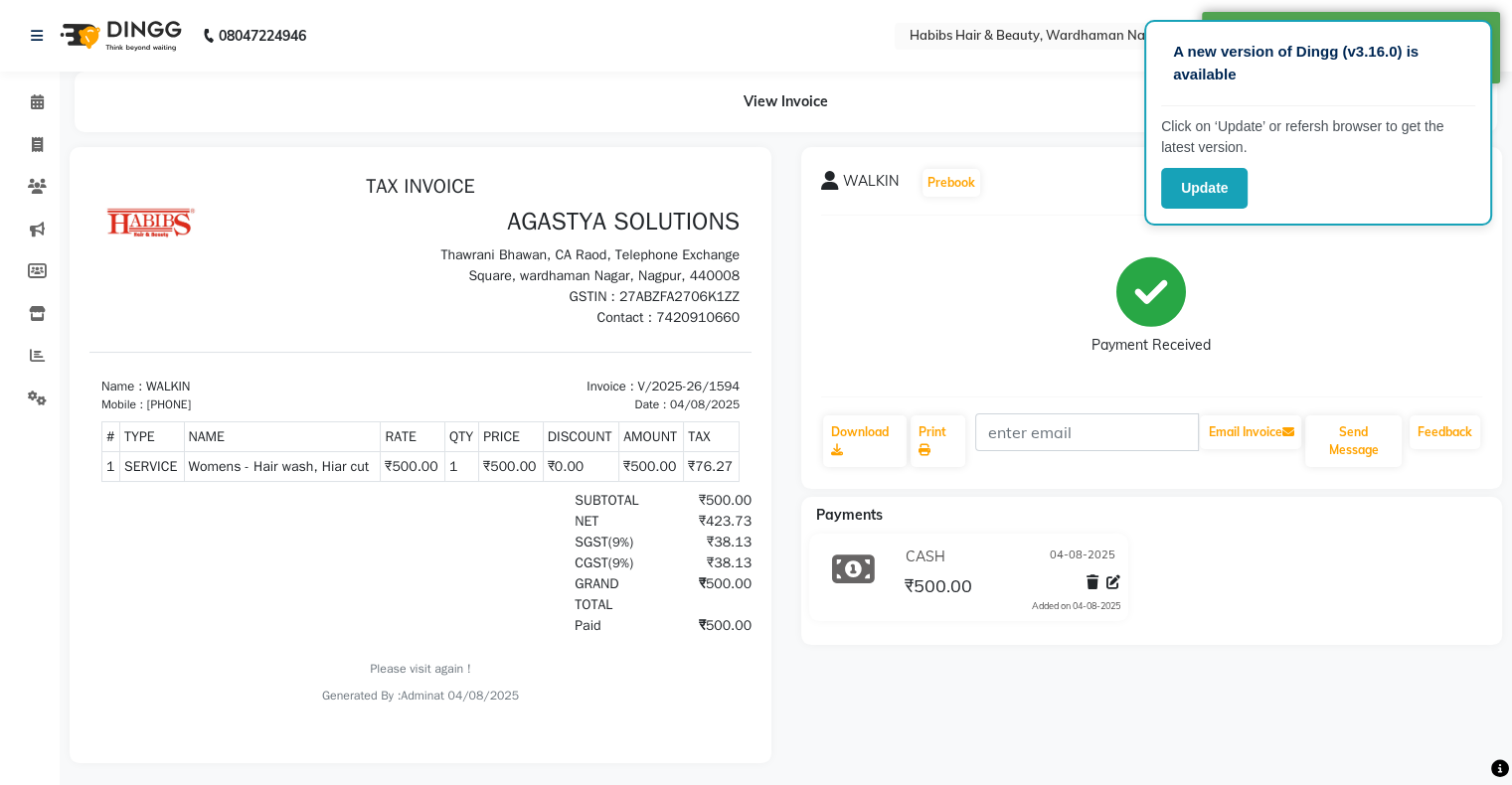 scroll, scrollTop: 0, scrollLeft: 0, axis: both 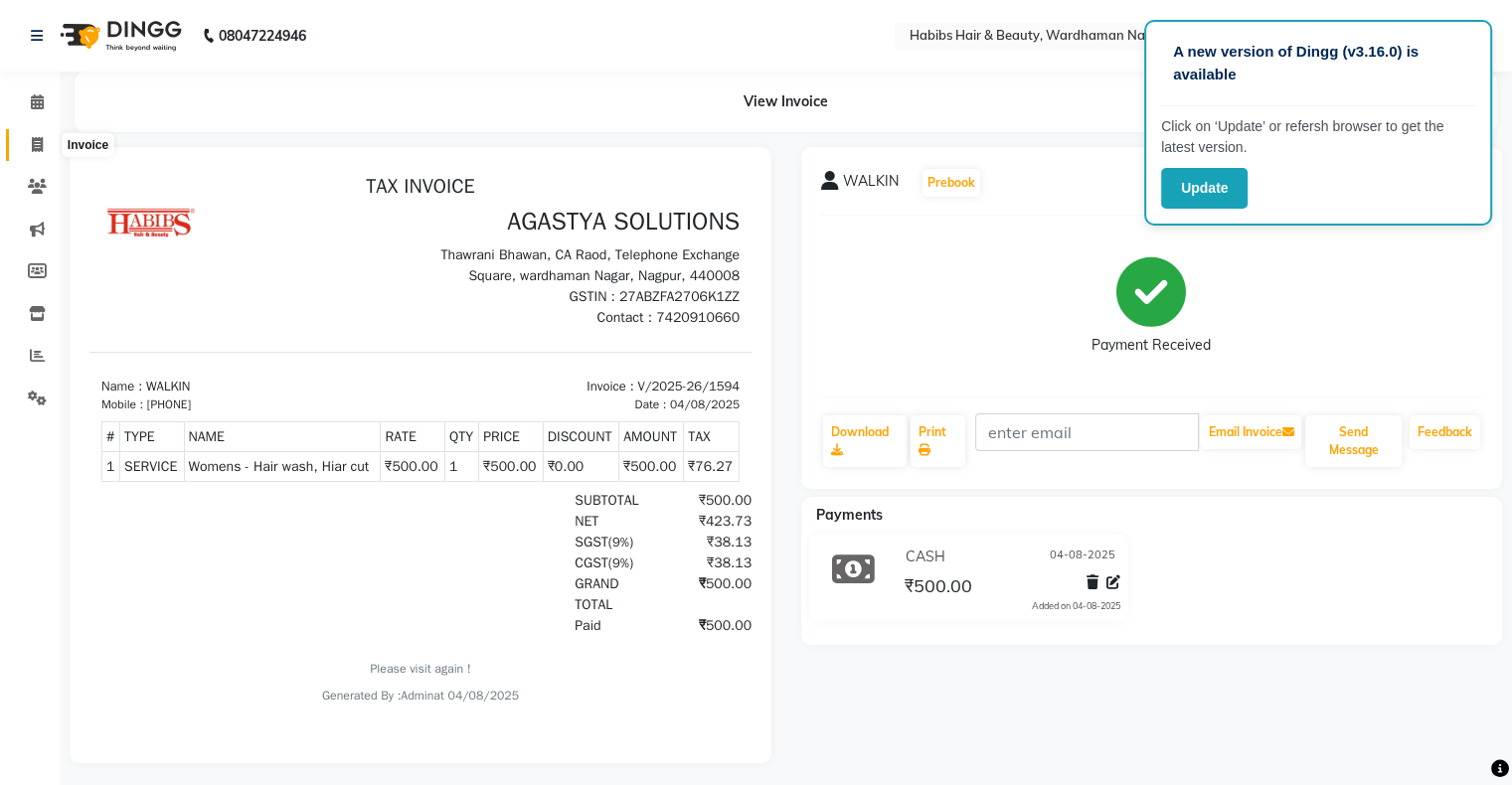 click 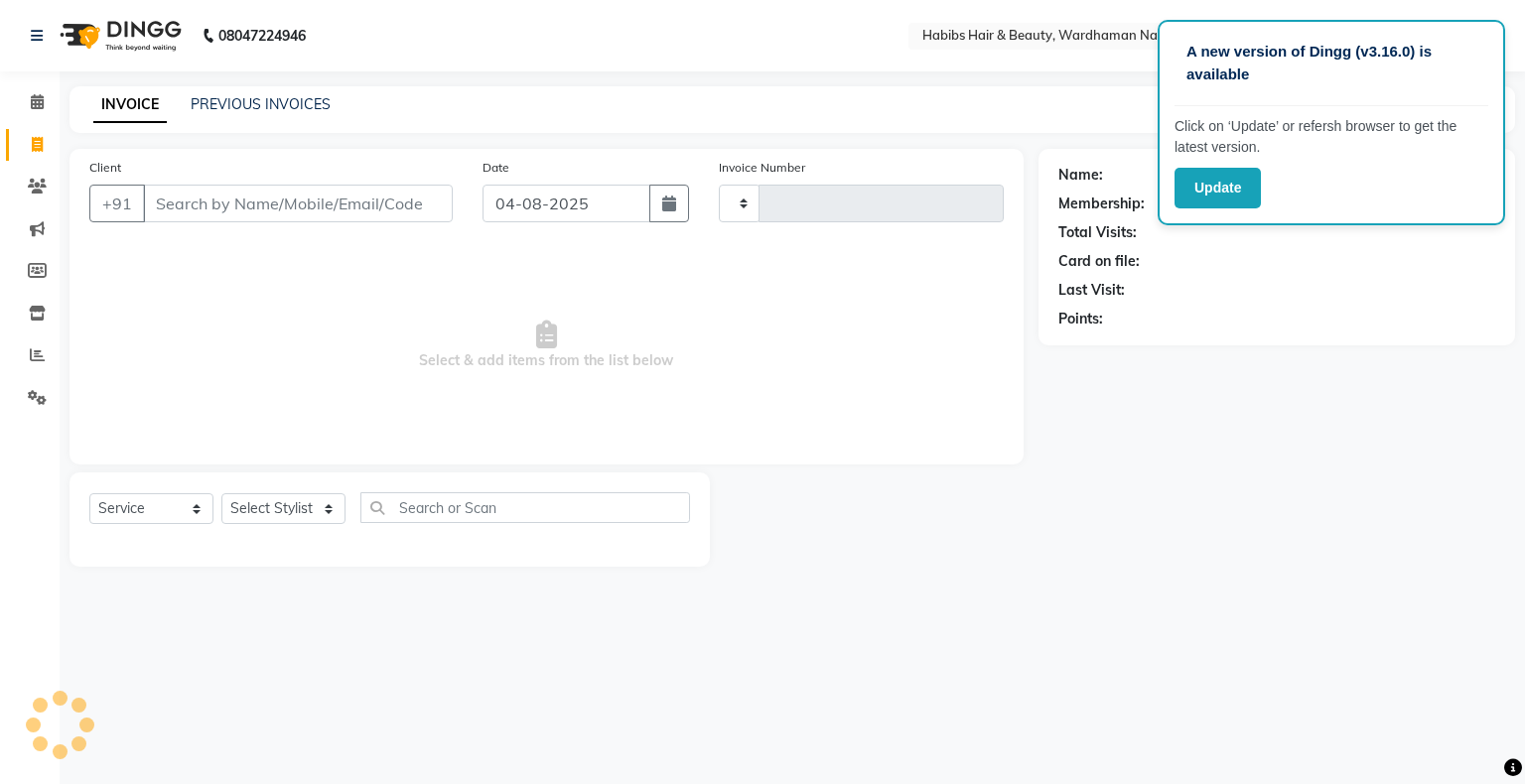 type on "1595" 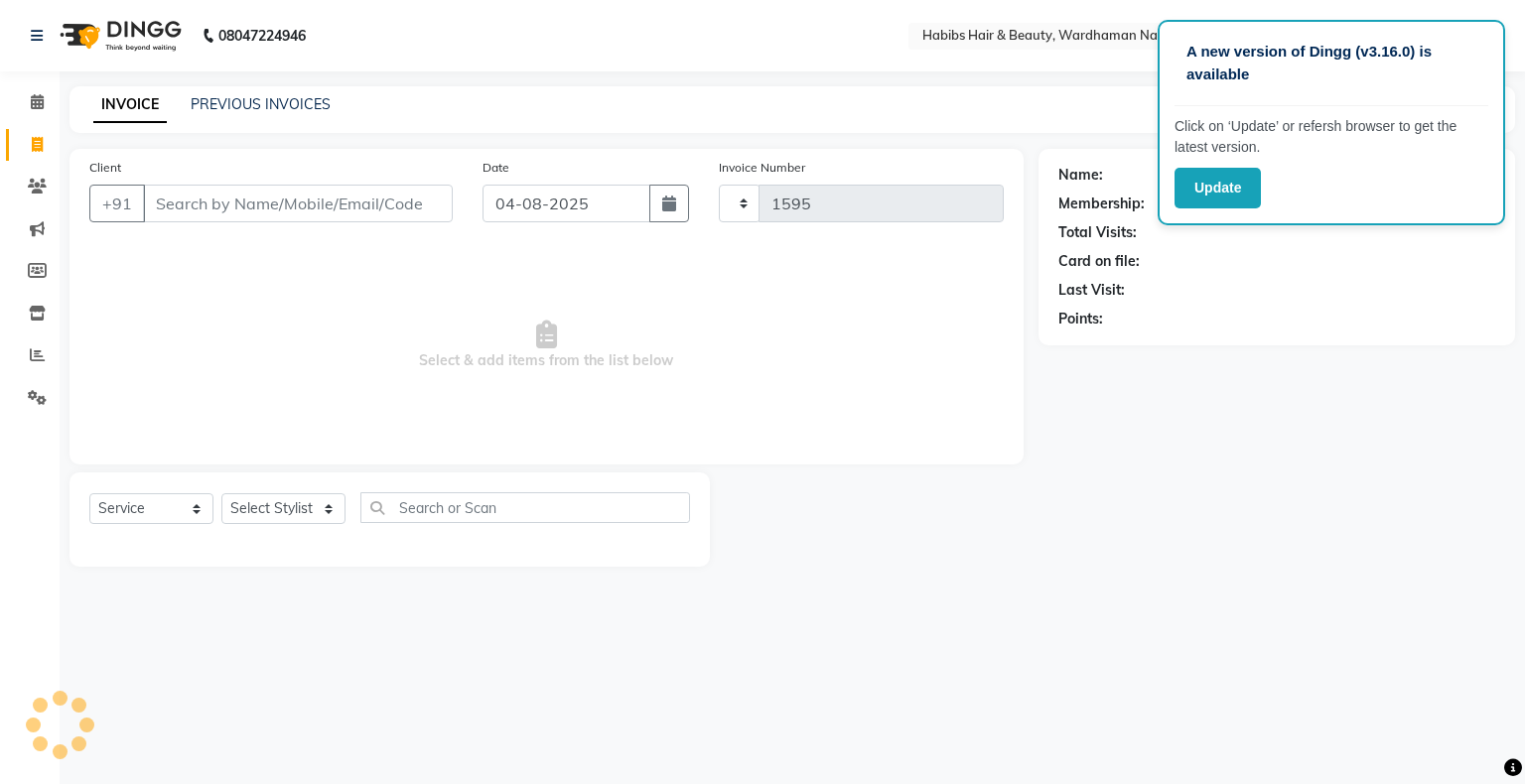 select on "3714" 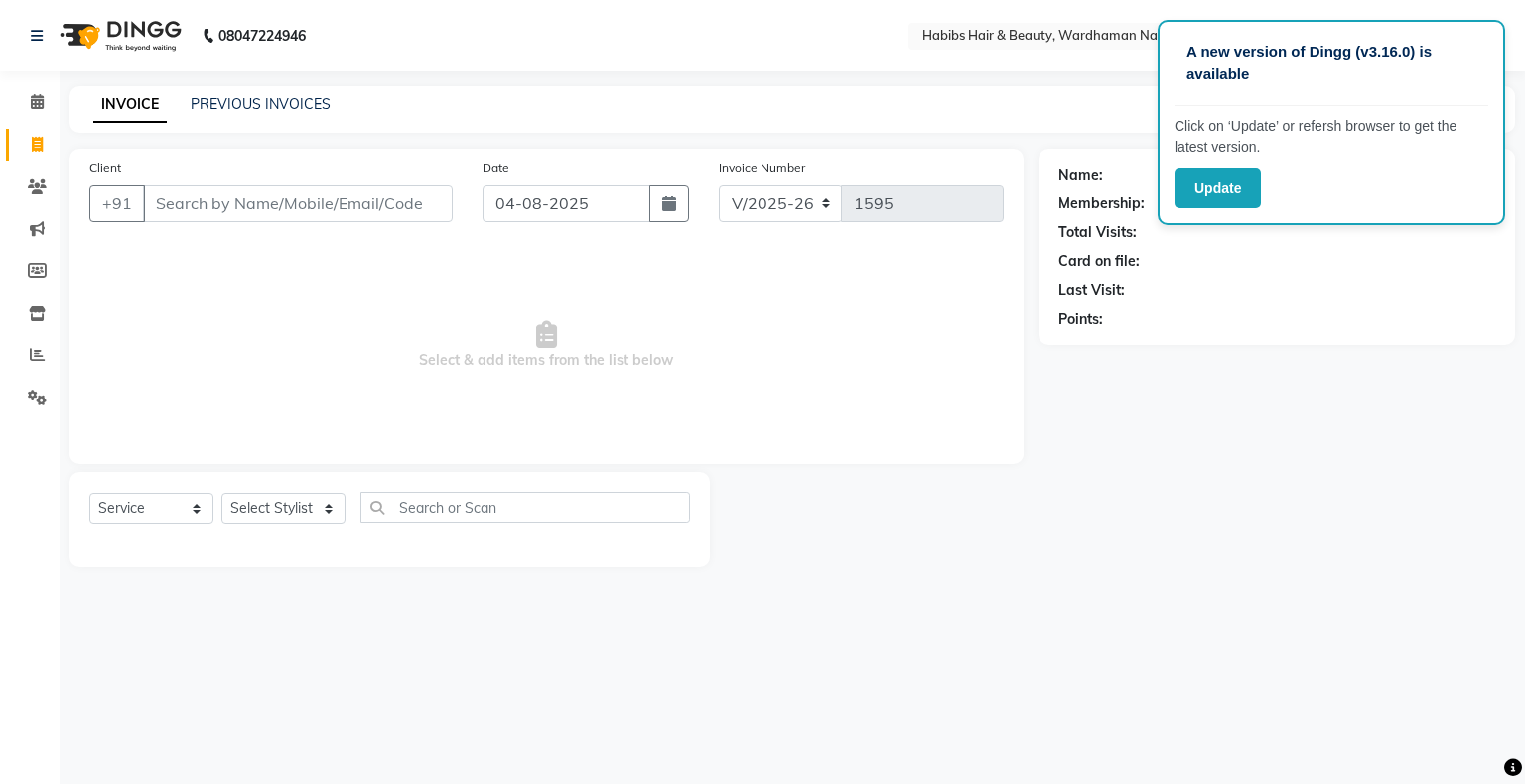 click on "Client" at bounding box center [298, 203] 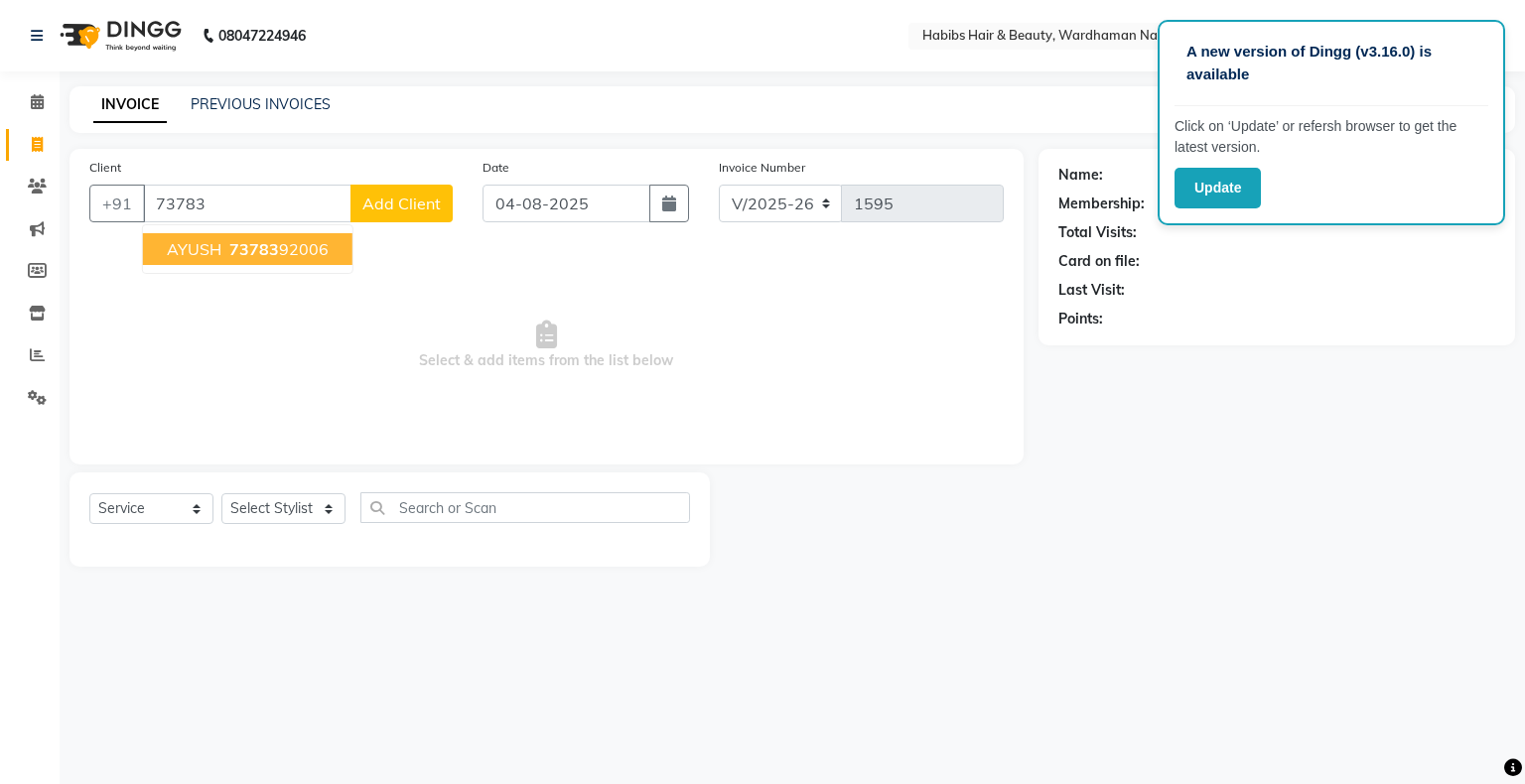 click on "[FIRST] [PHONE]" at bounding box center (247, 249) 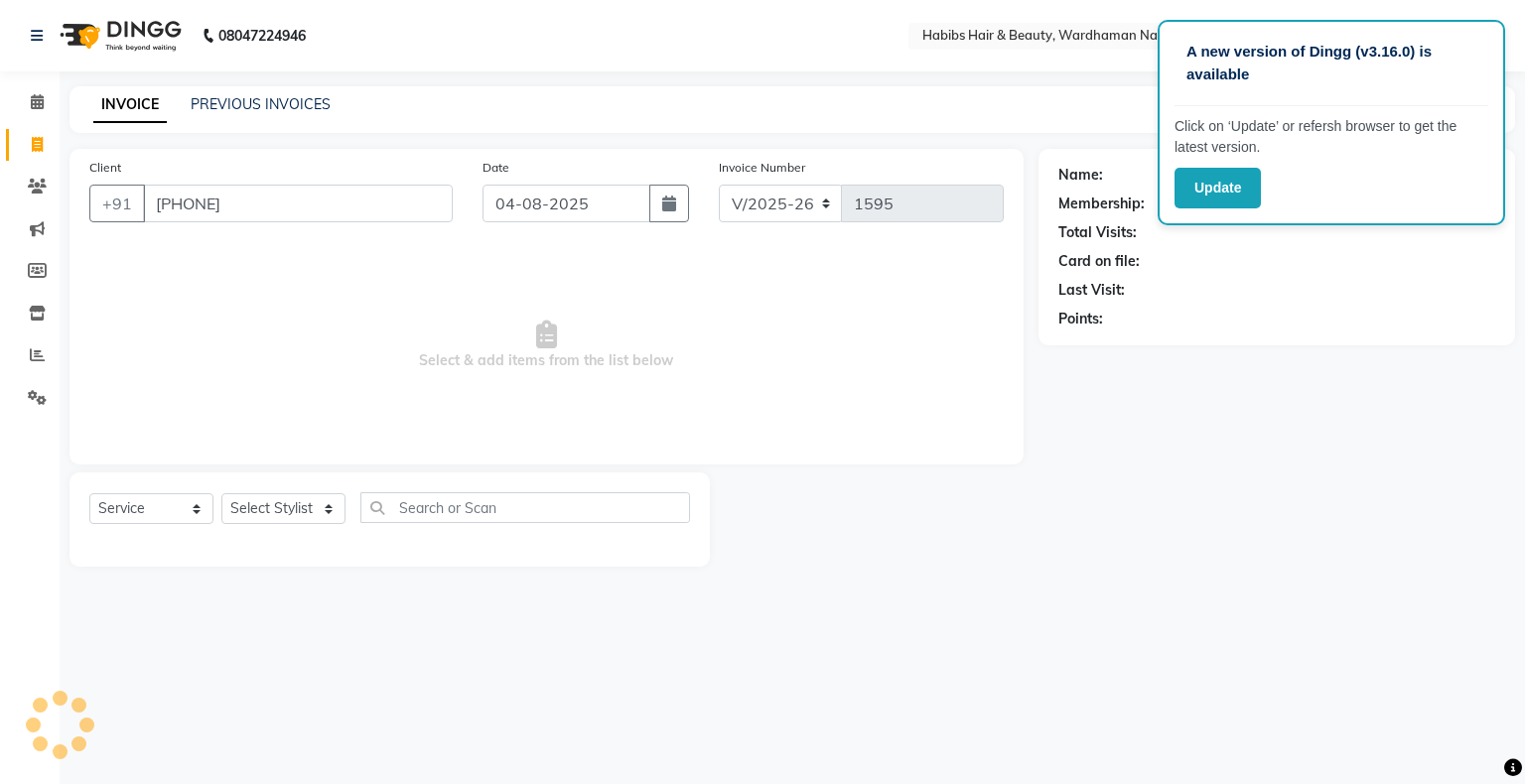 type on "[PHONE]" 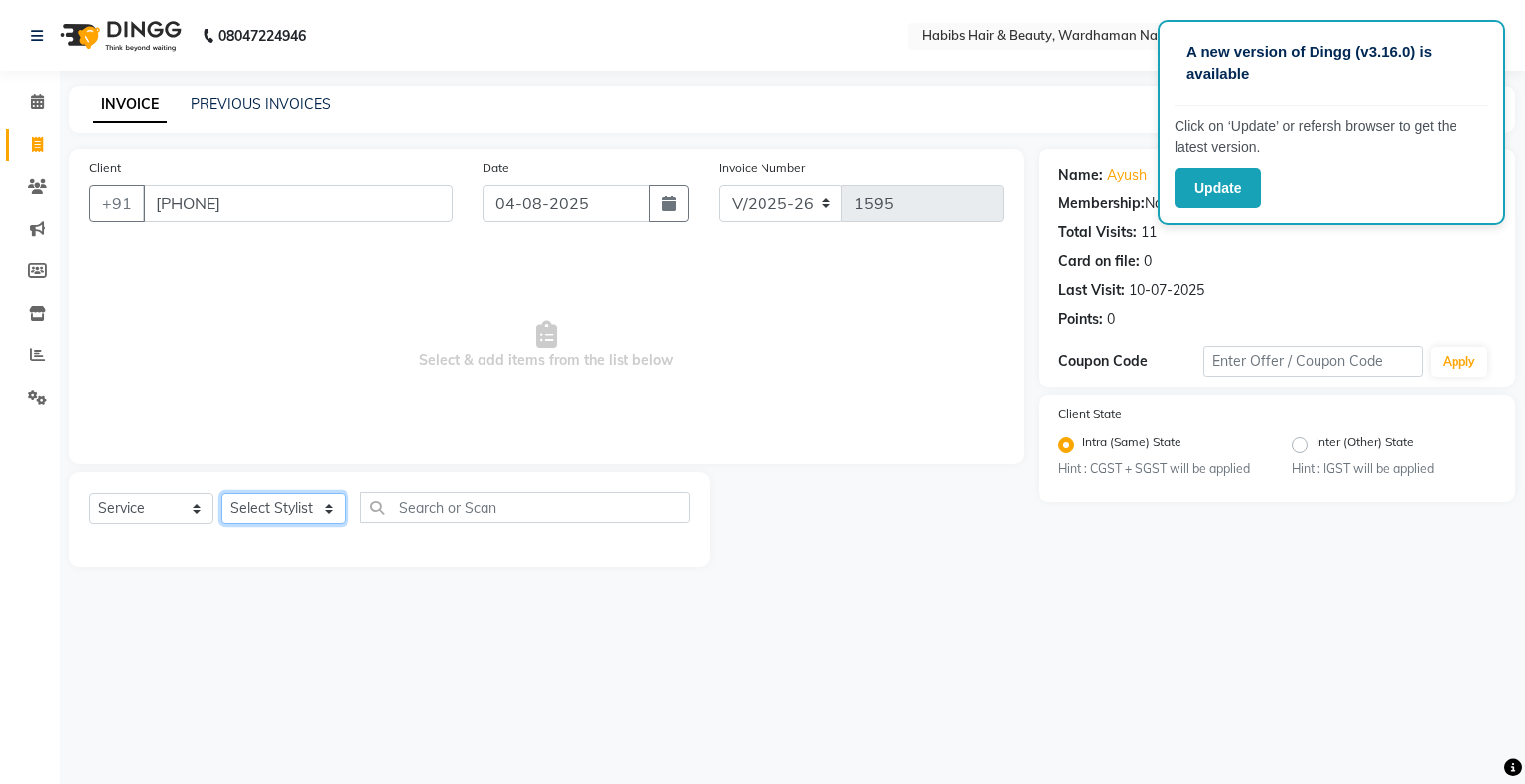click on "Select Stylist Admin Aman Gayatri Jeetu Mick Raj Rashmi Rasika Sarang" 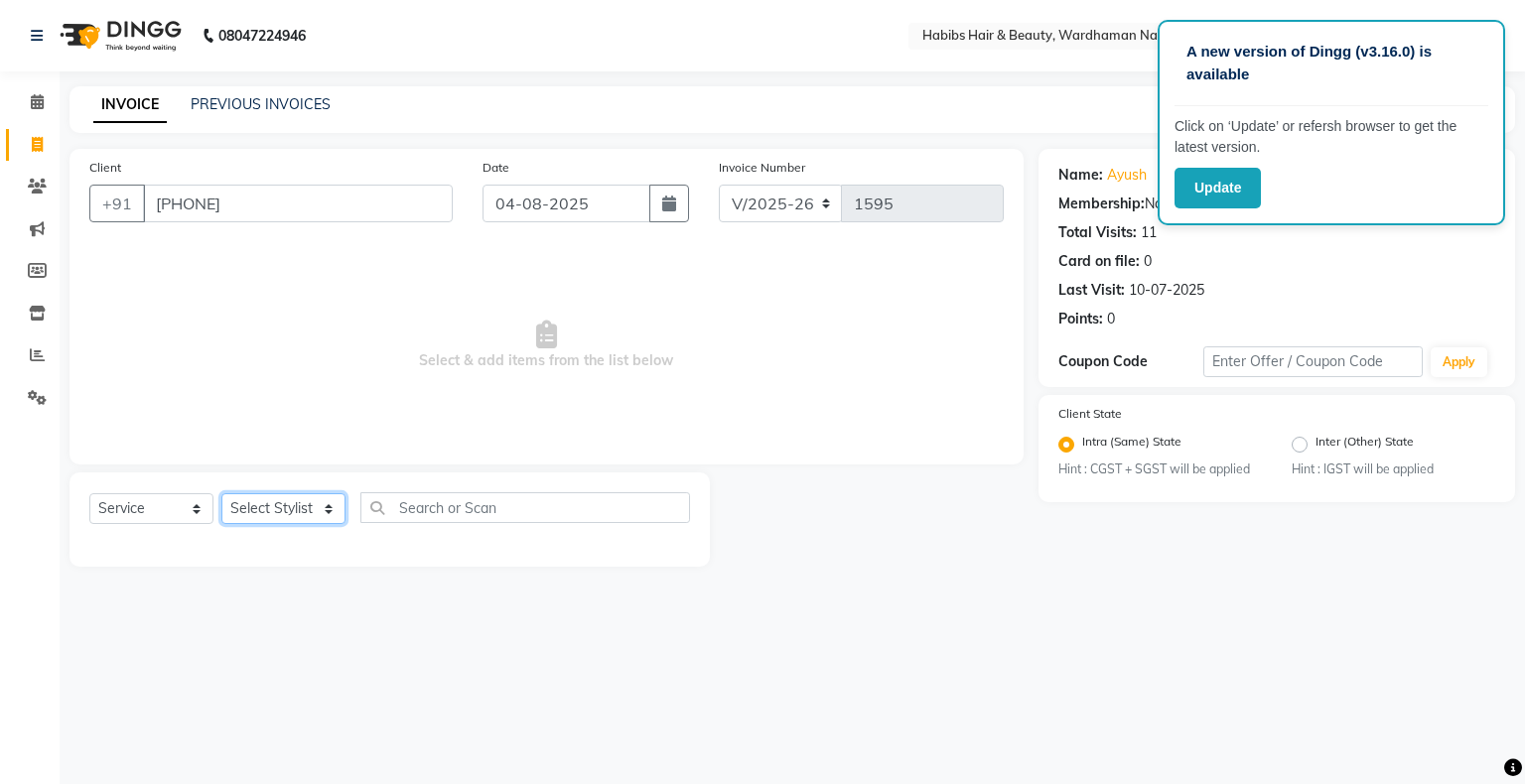 select on "31656" 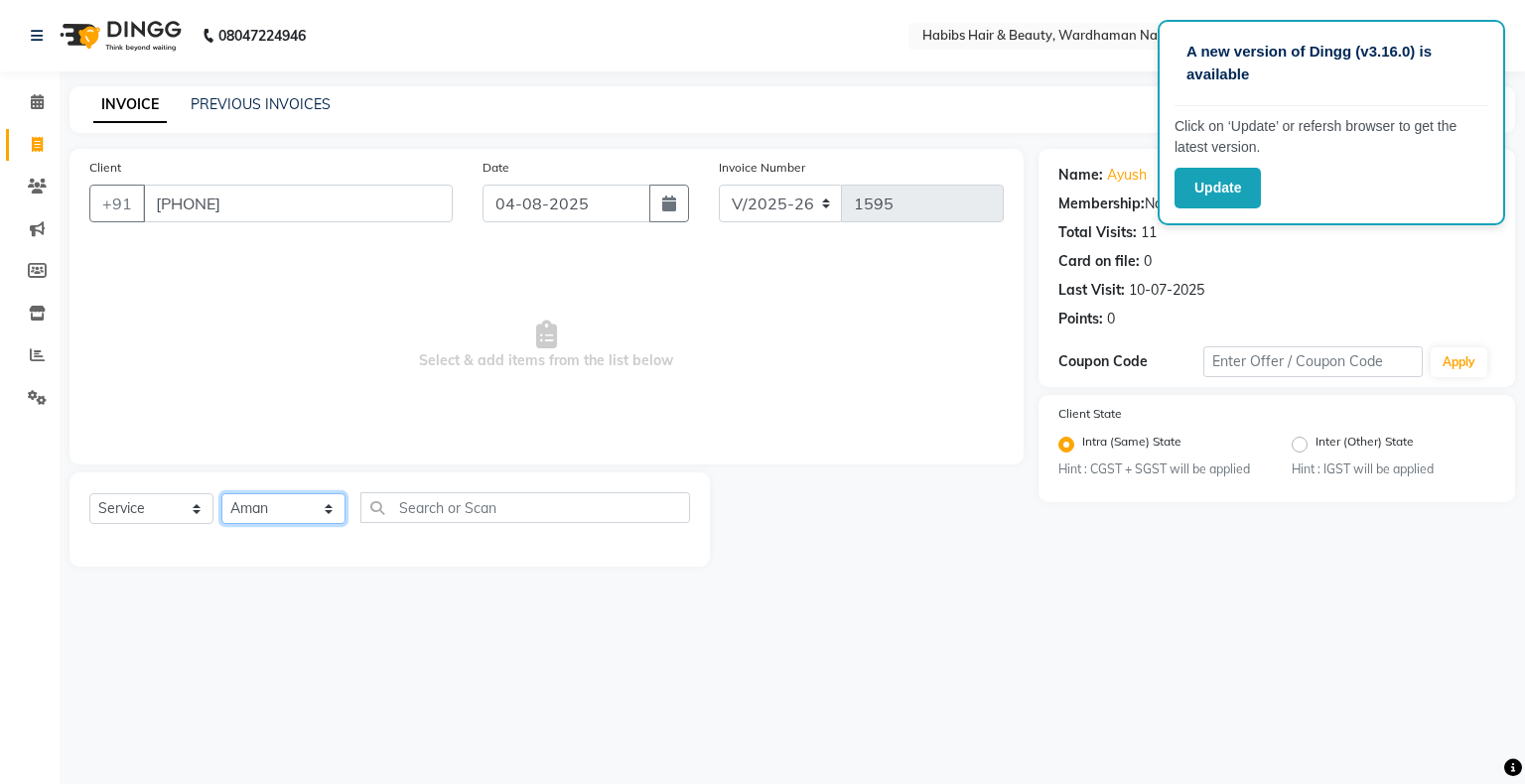 click on "Select Stylist Admin Aman Gayatri Jeetu Mick Raj Rashmi Rasika Sarang" 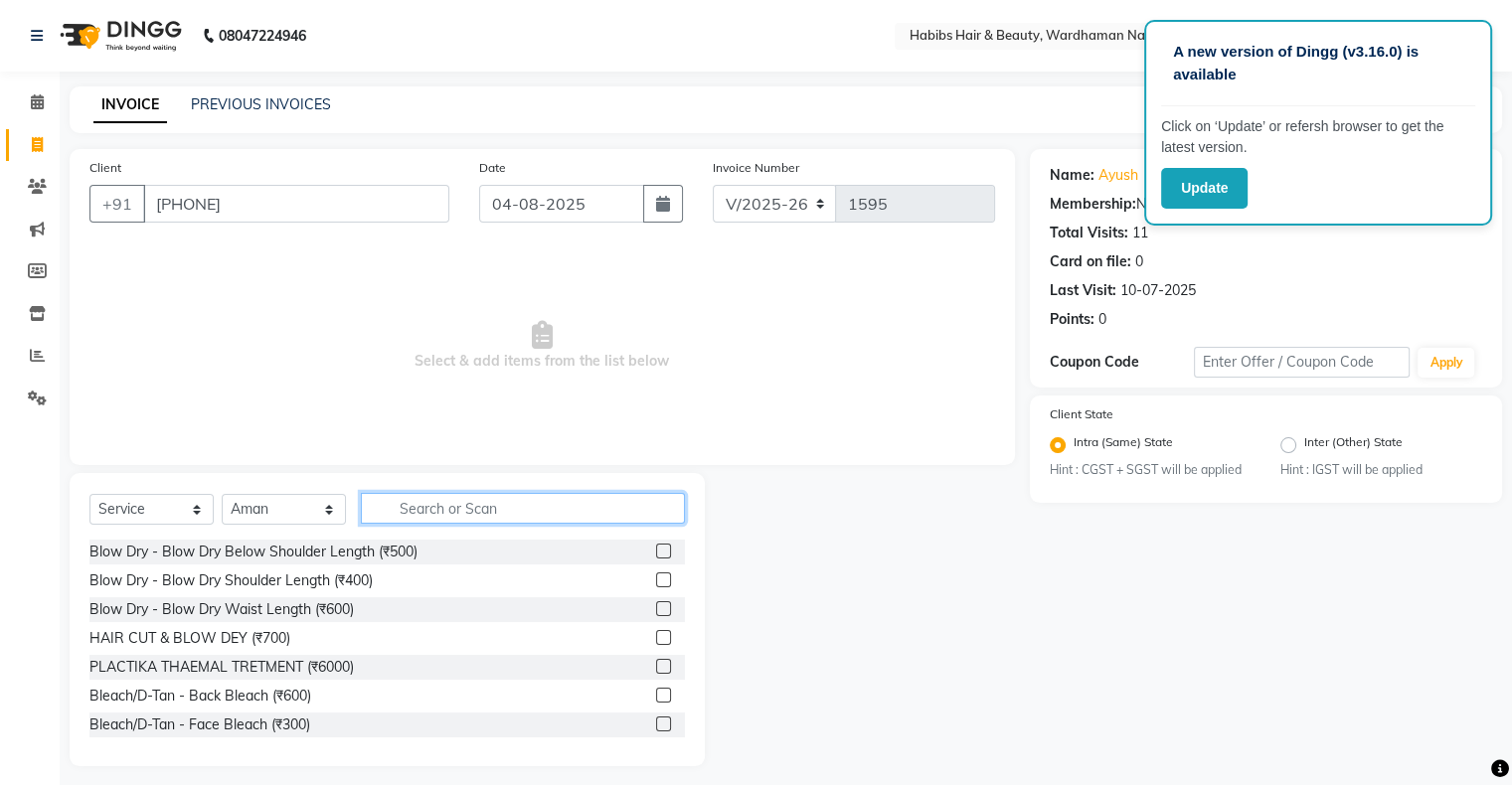 click 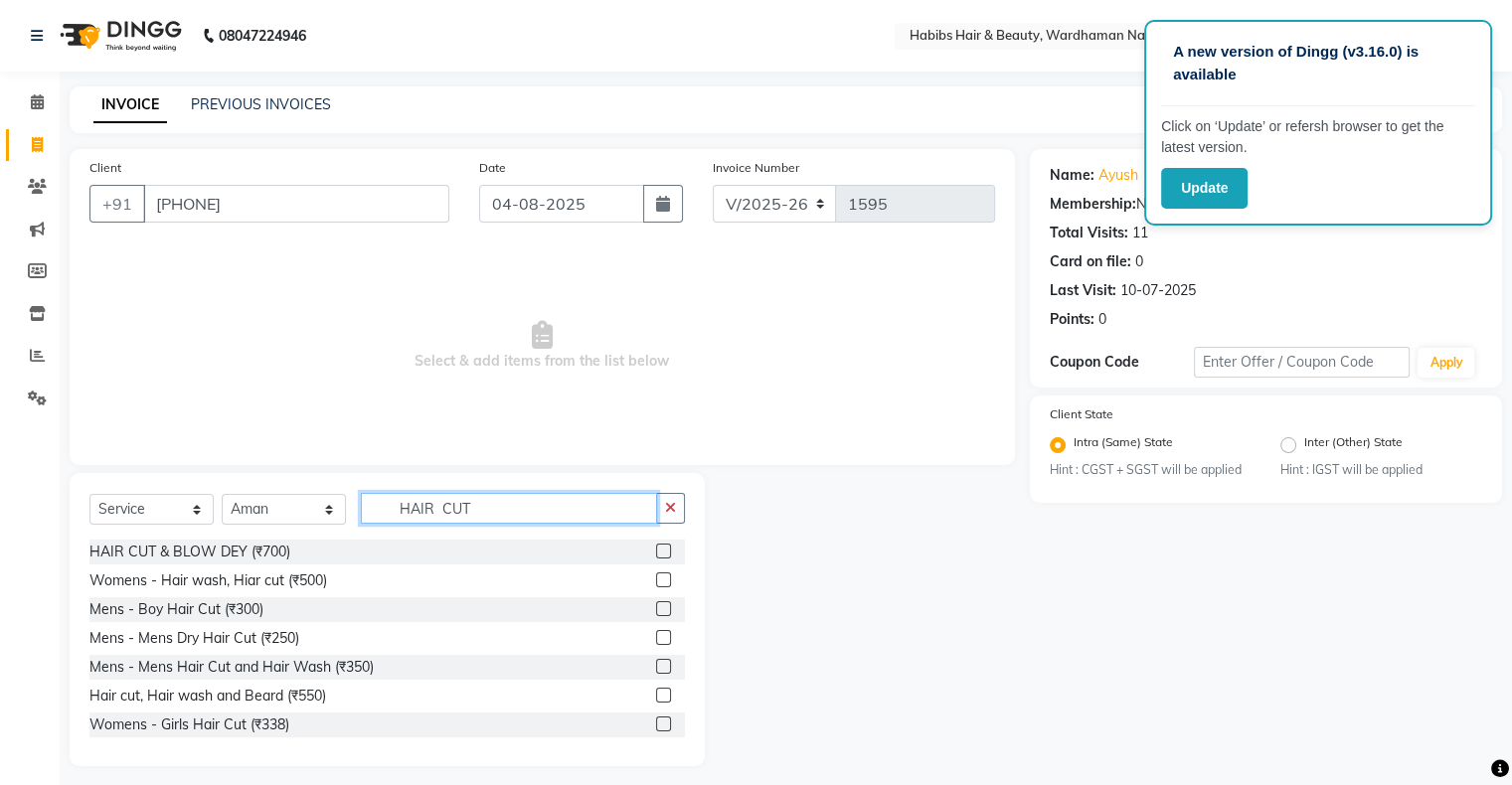 scroll, scrollTop: 11, scrollLeft: 0, axis: vertical 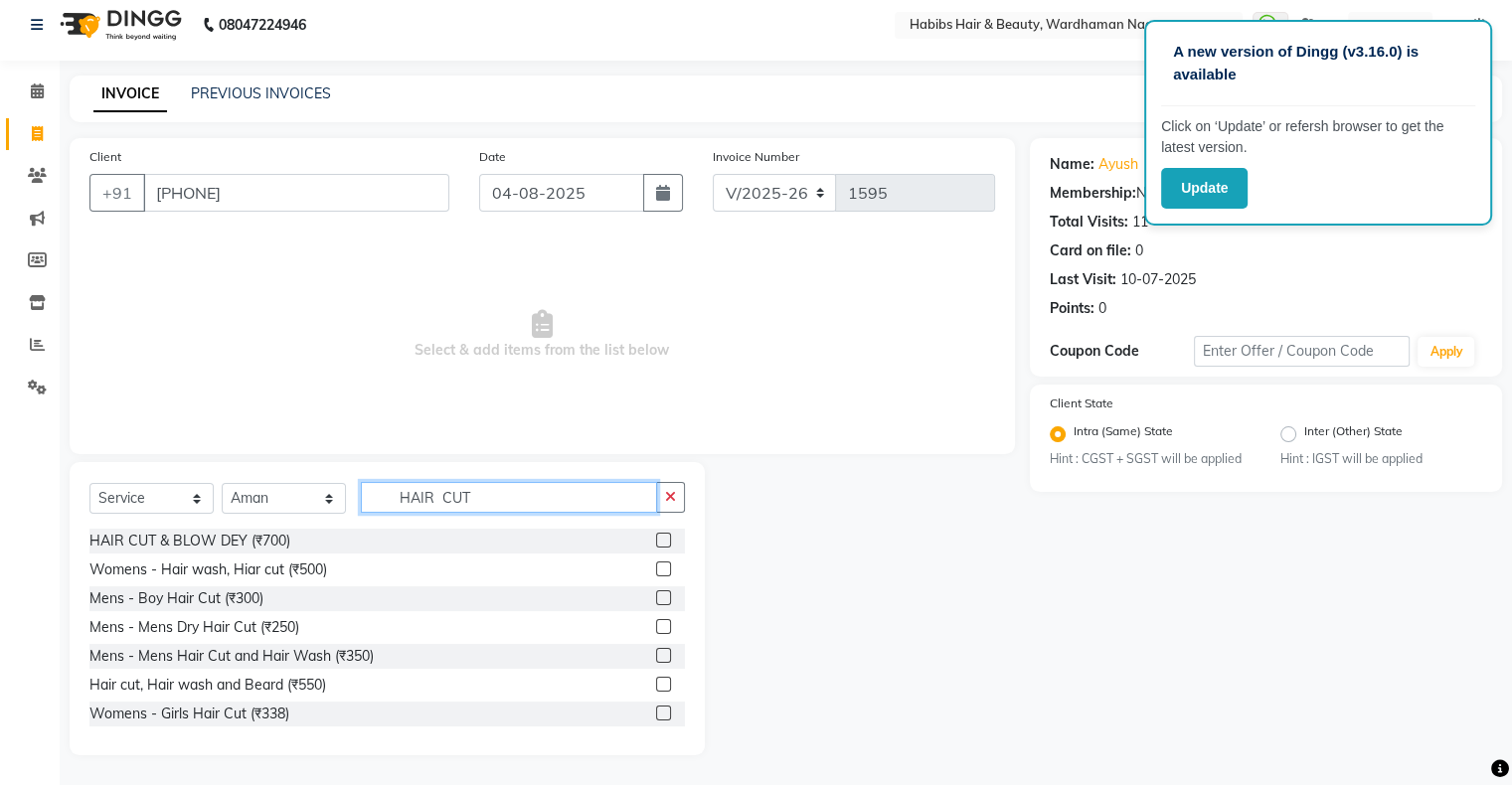 type on "HAIR  CUT" 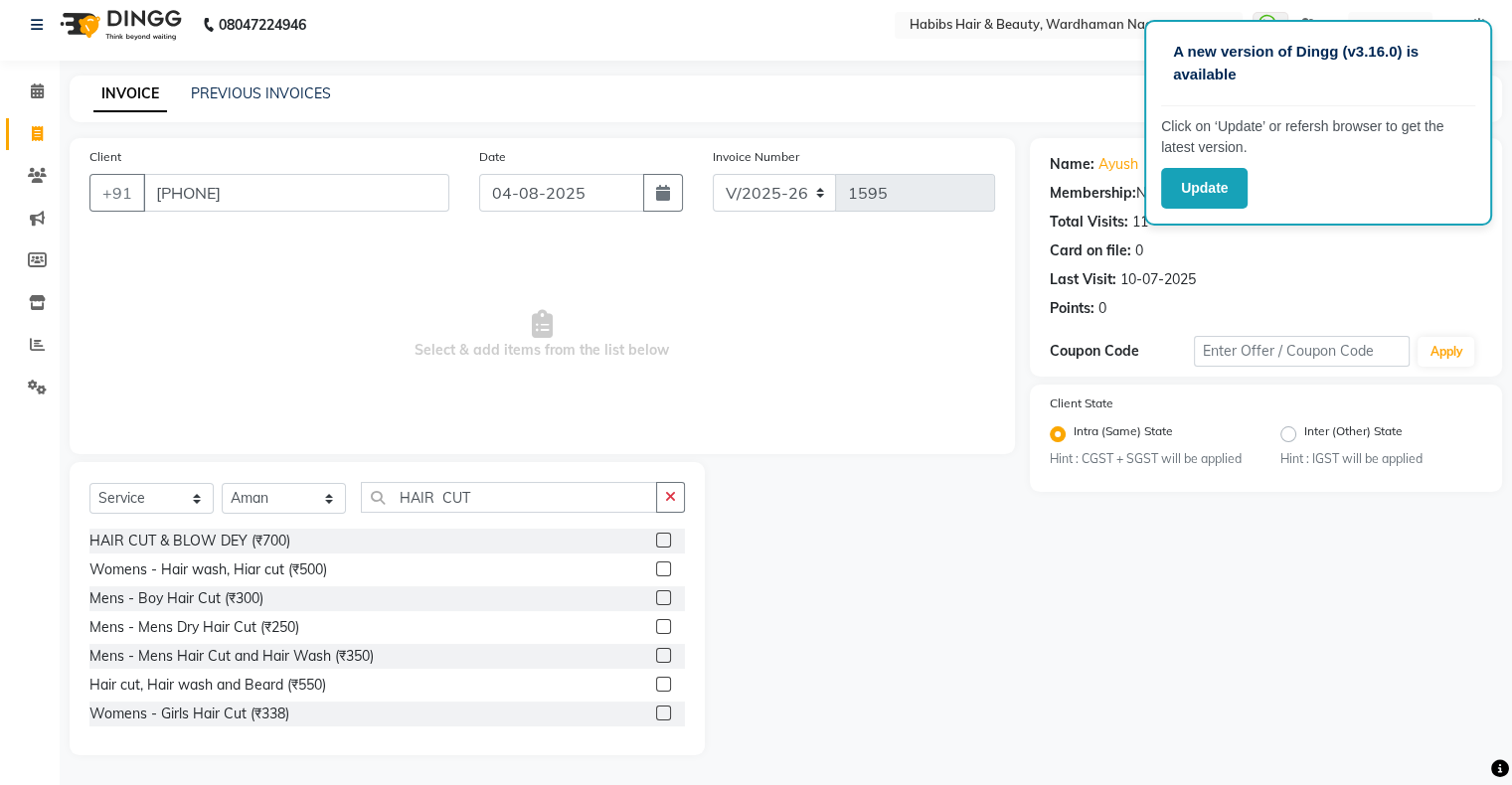 click 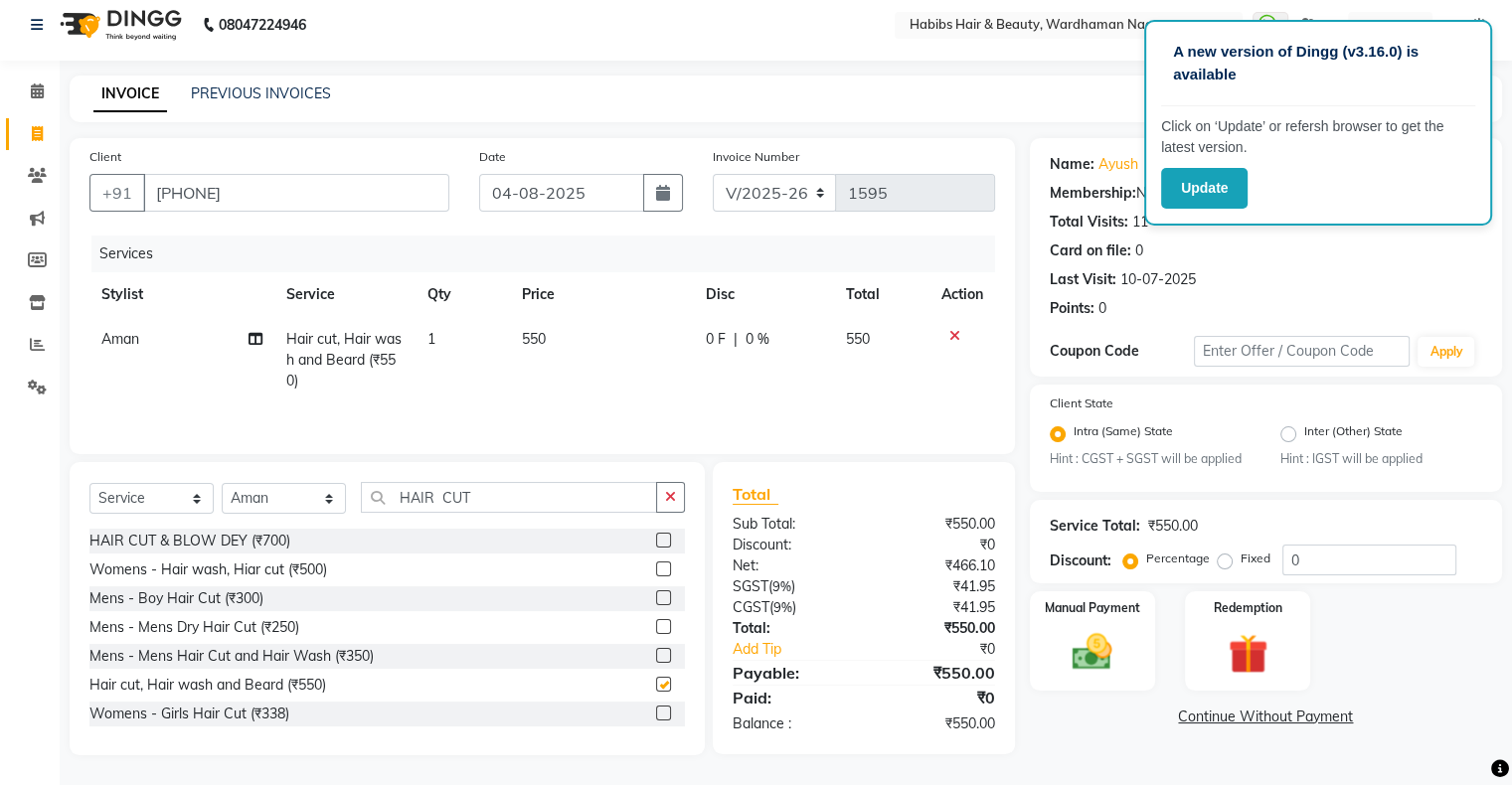 scroll, scrollTop: 89, scrollLeft: 0, axis: vertical 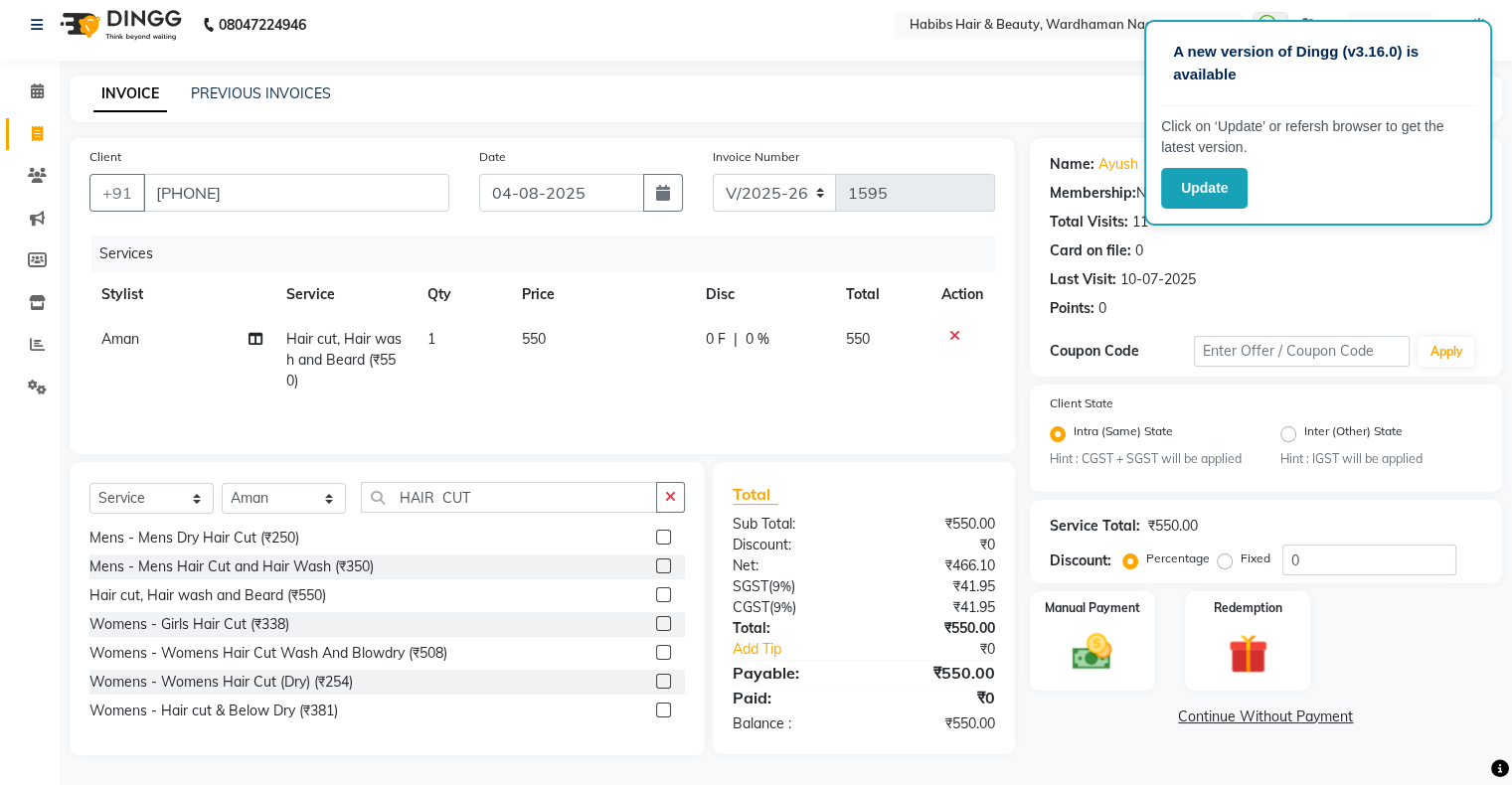 checkbox on "false" 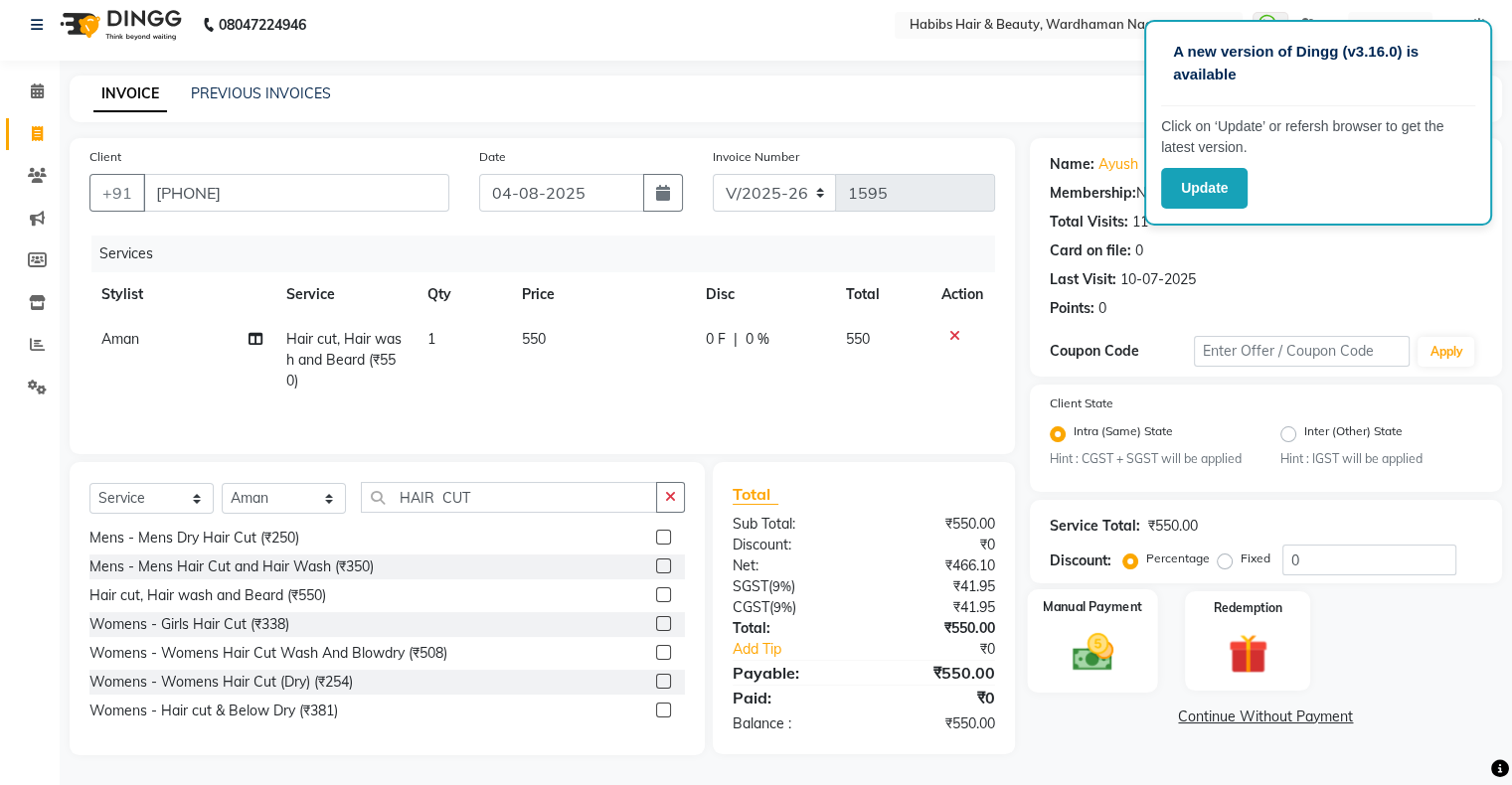 click on "Manual Payment" 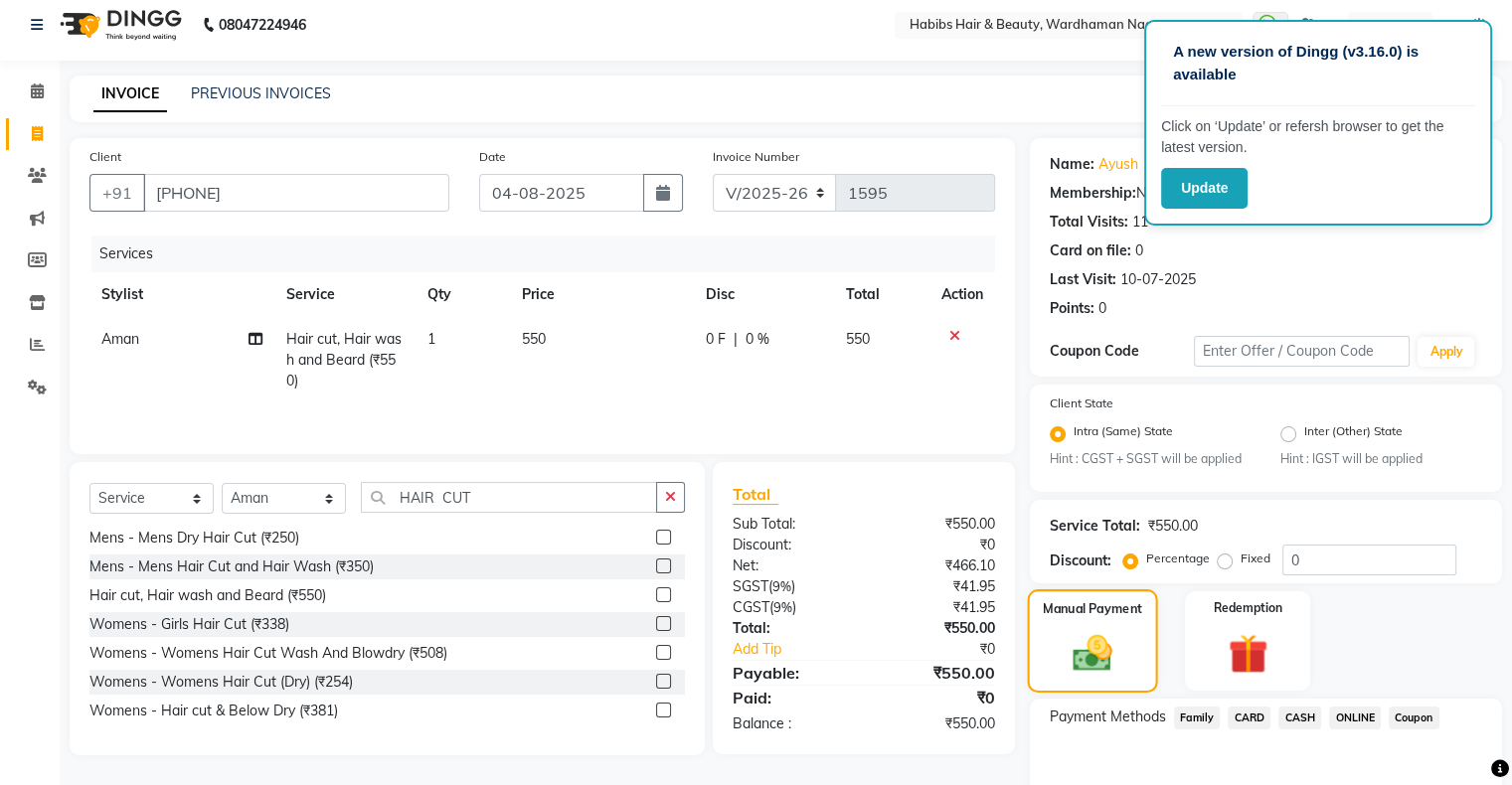 scroll, scrollTop: 115, scrollLeft: 0, axis: vertical 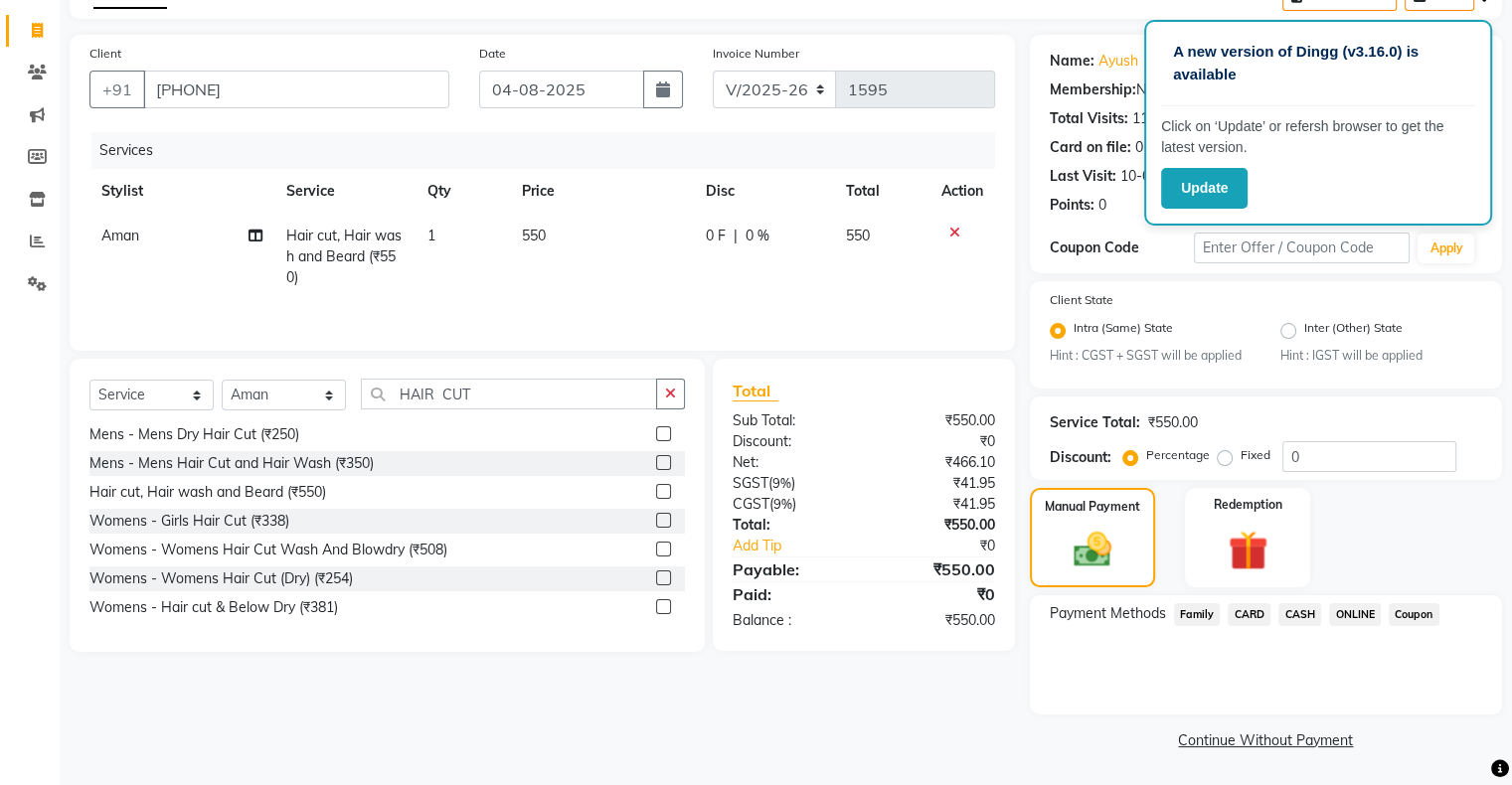 click on "CASH" 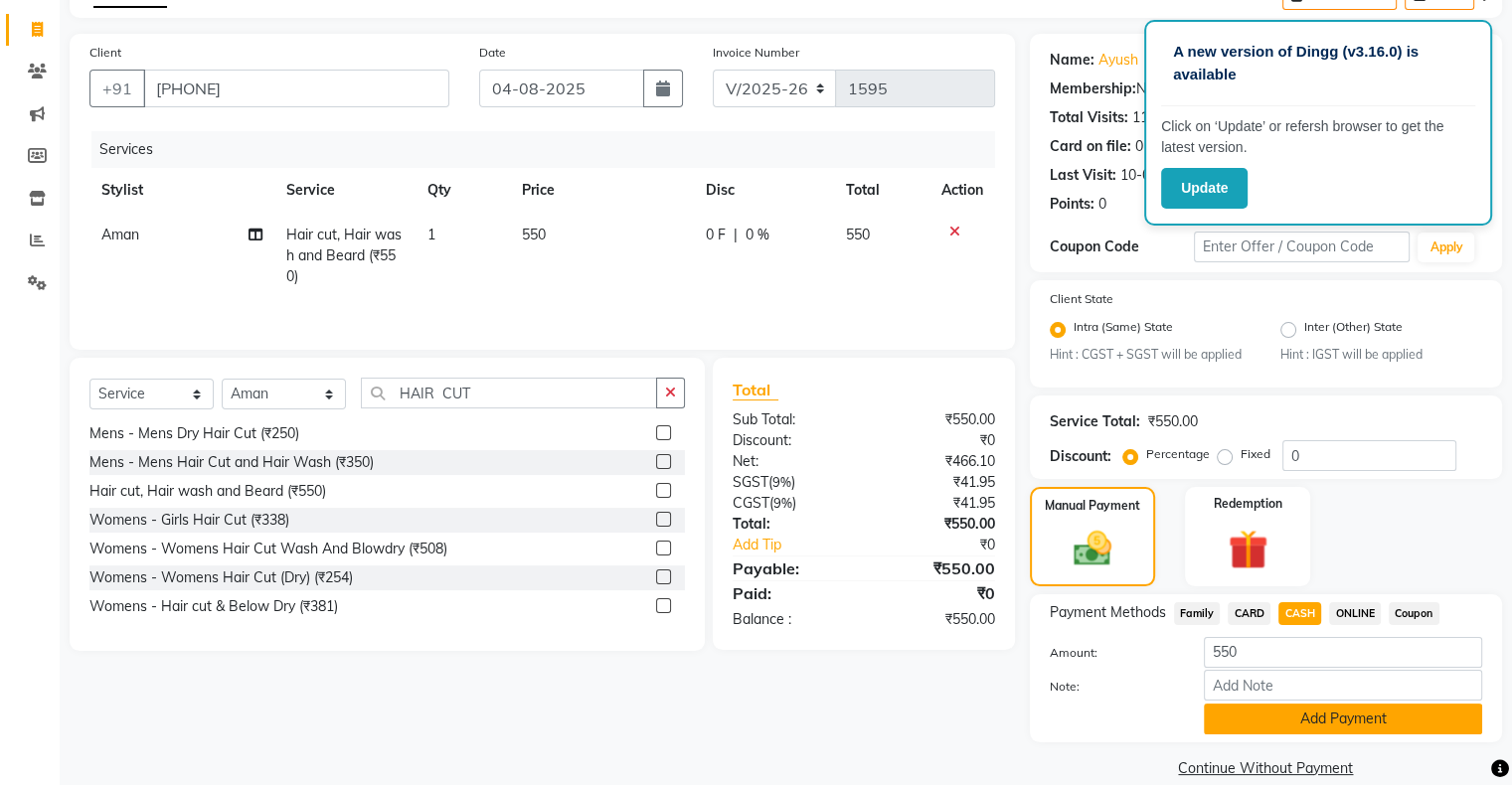 click on "Add Payment" 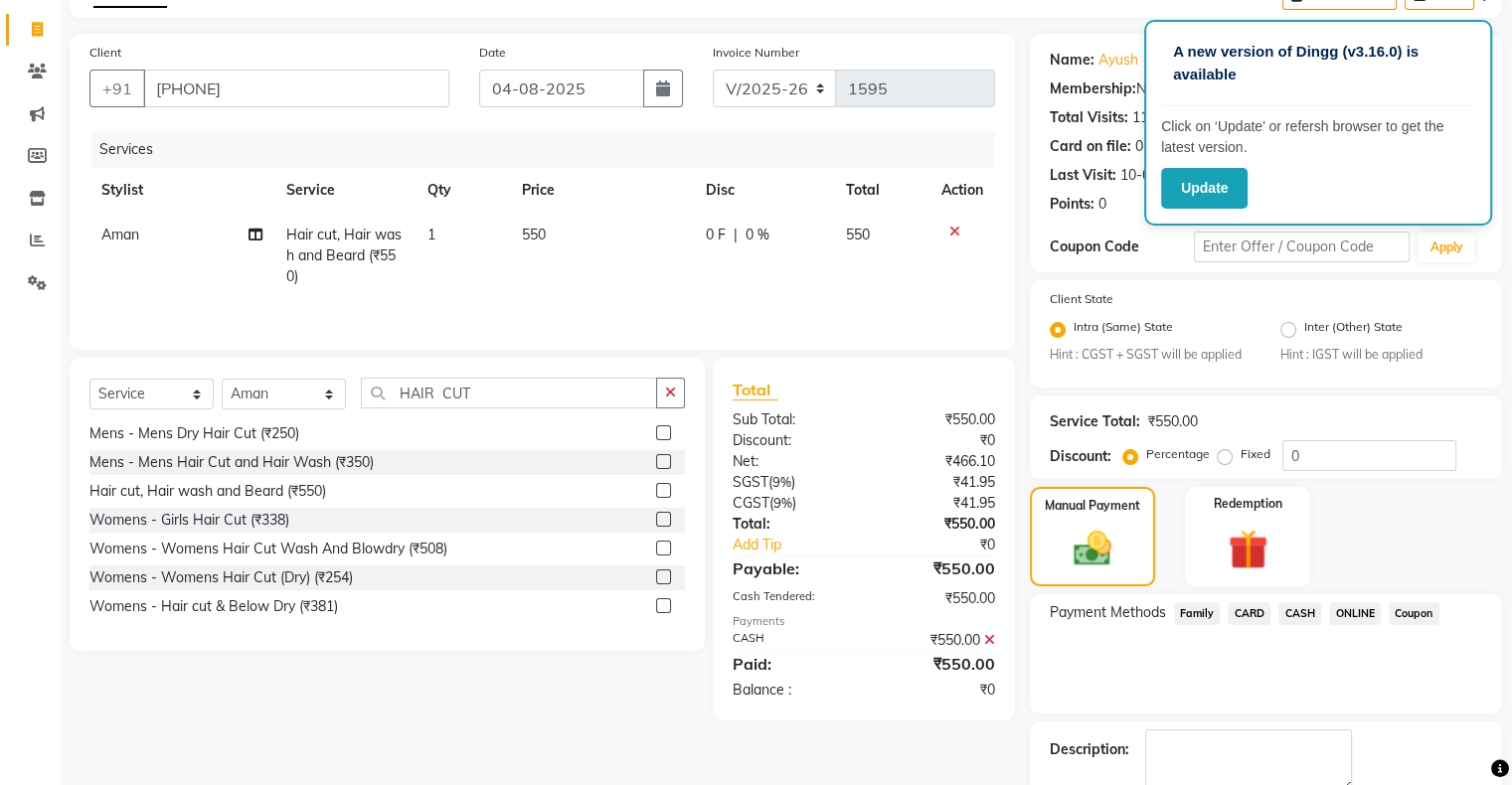 scroll, scrollTop: 227, scrollLeft: 0, axis: vertical 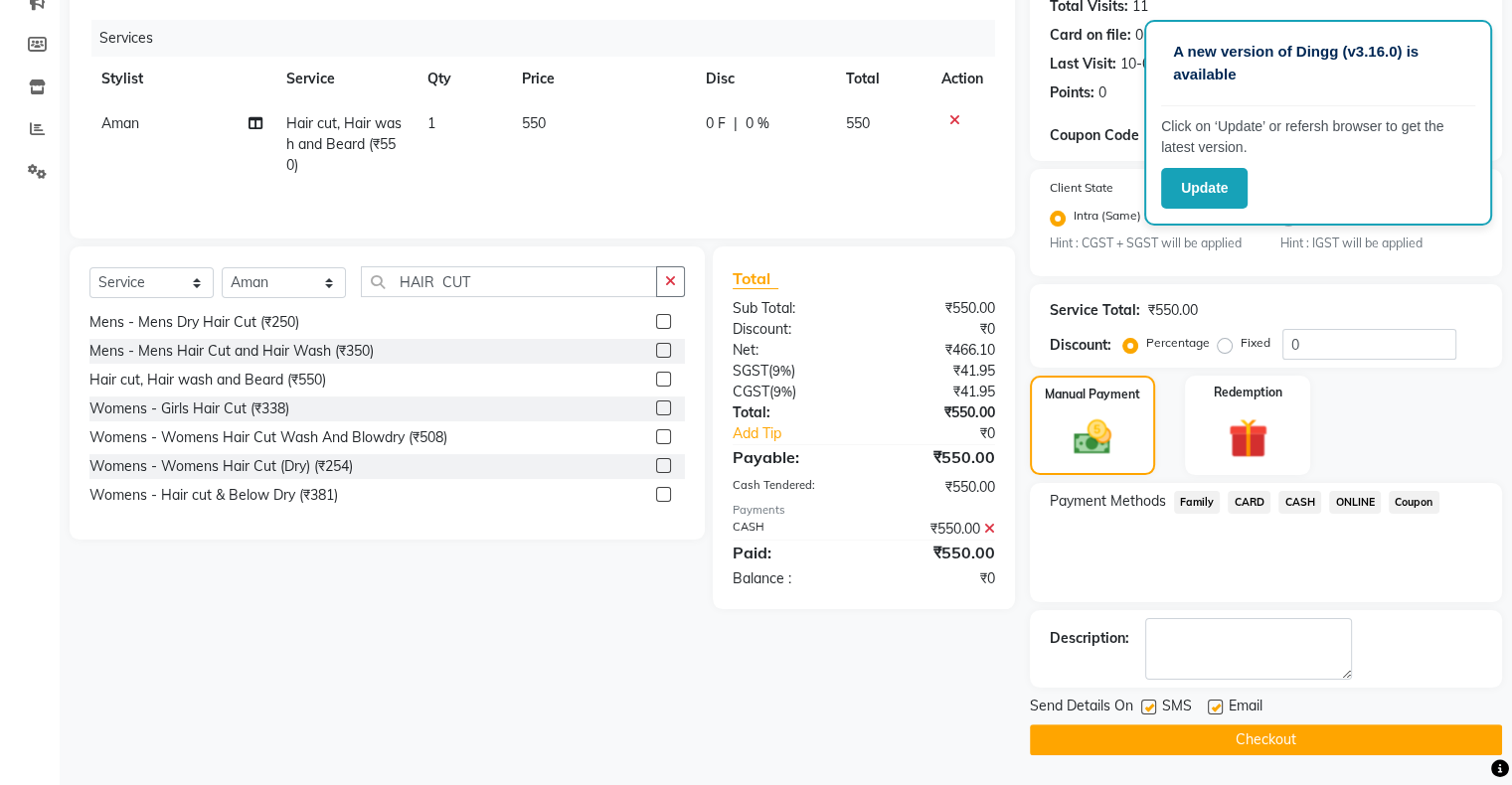 click on "Checkout" 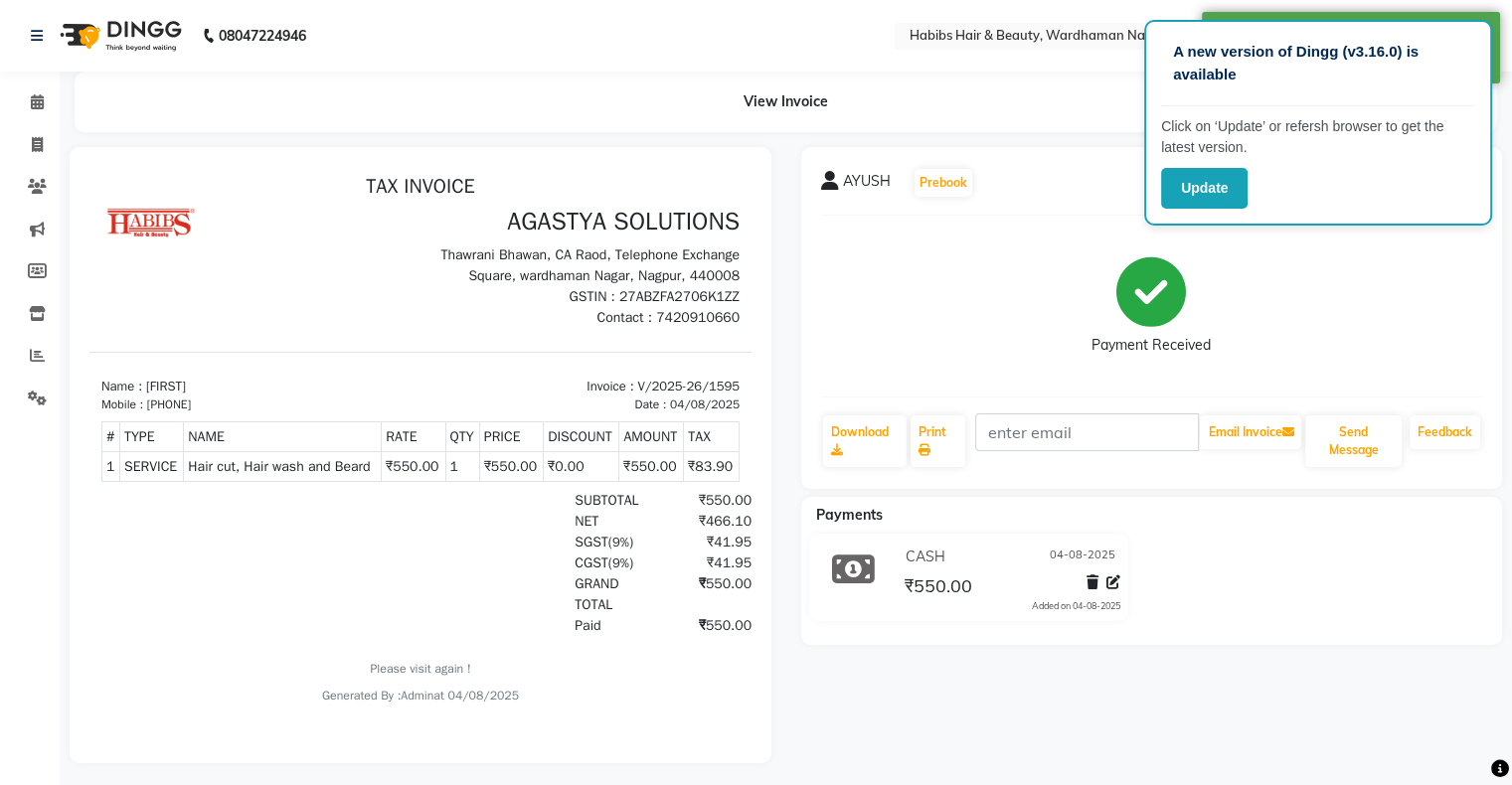 scroll, scrollTop: 0, scrollLeft: 0, axis: both 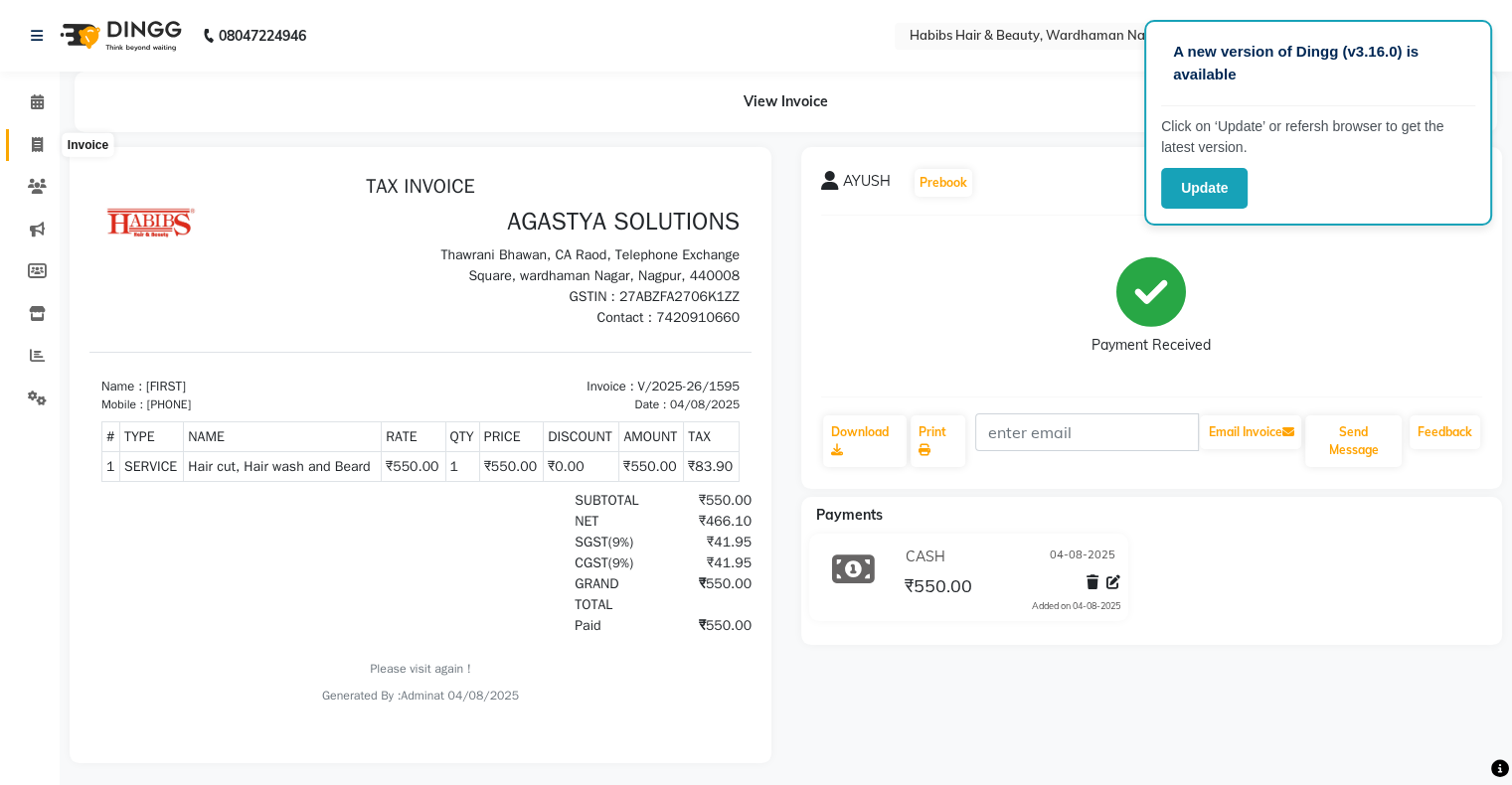 click 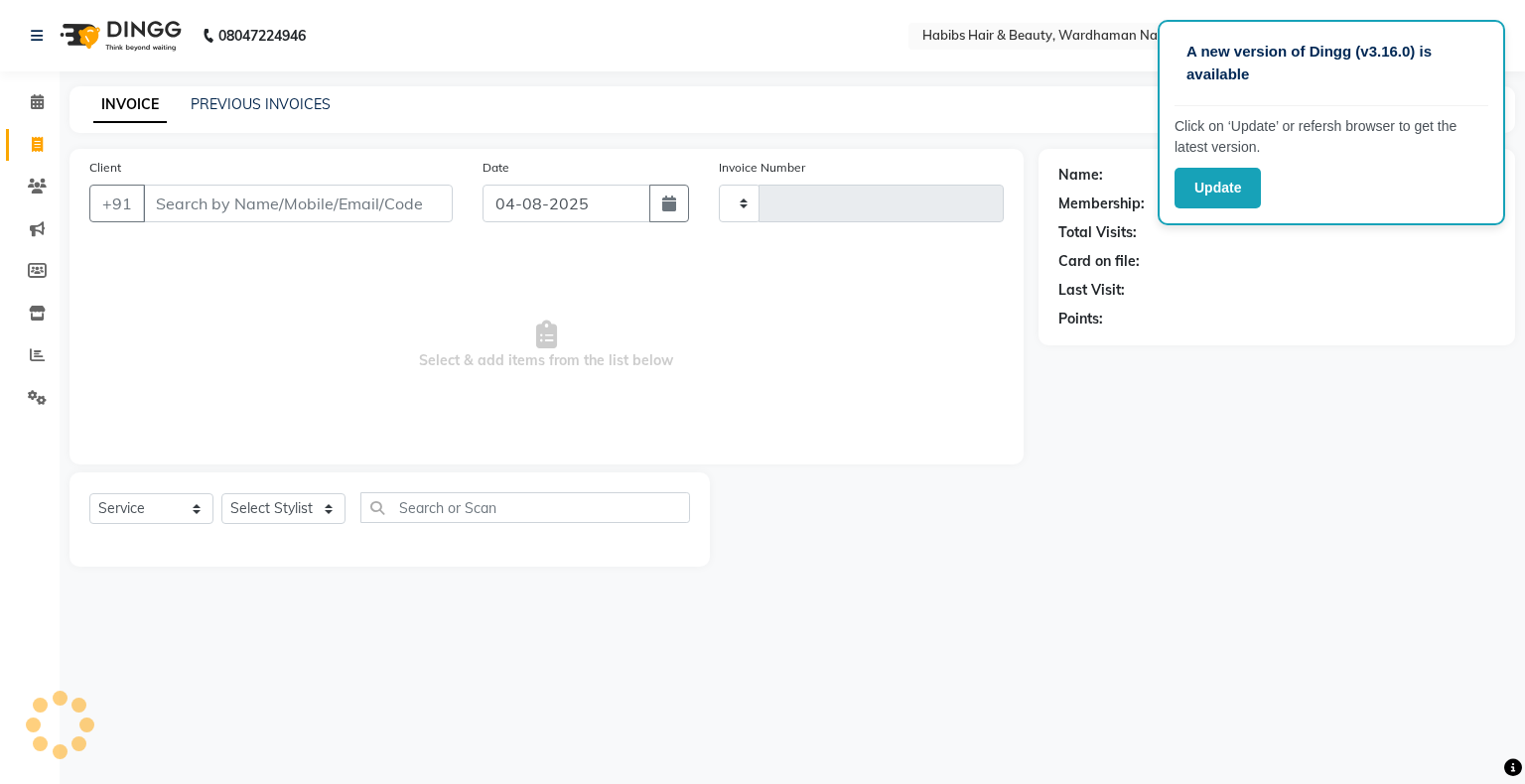 type on "1596" 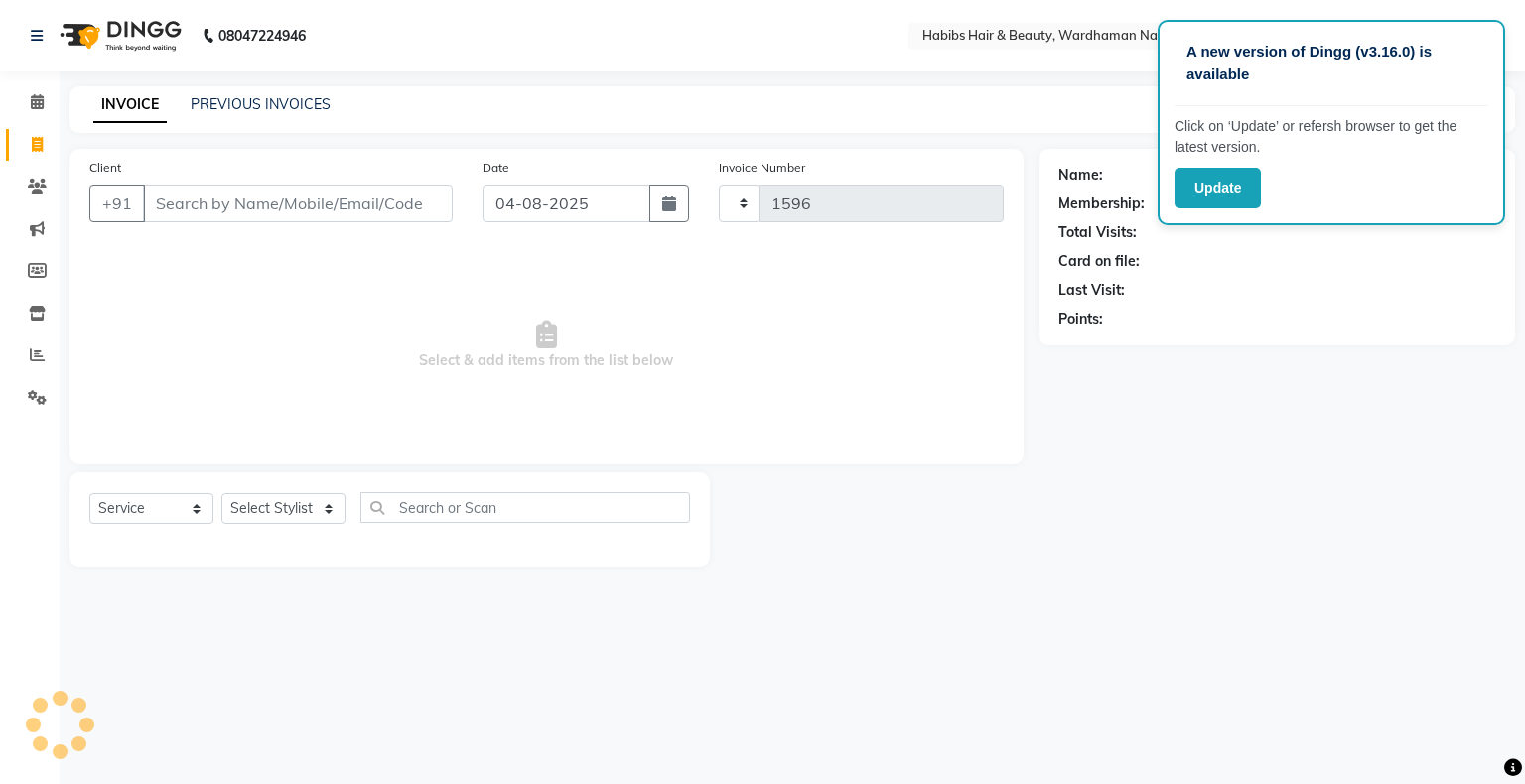 select on "3714" 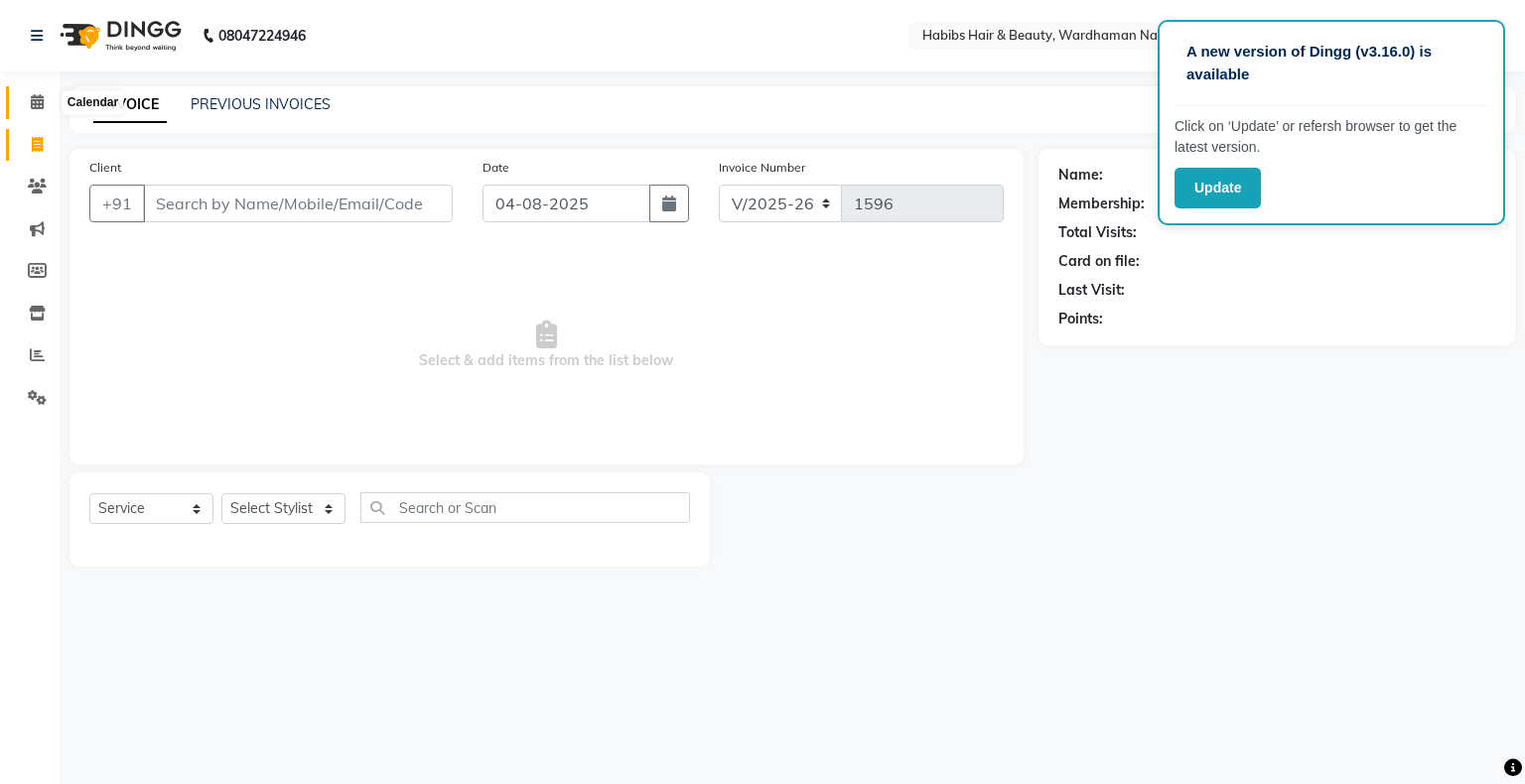 click 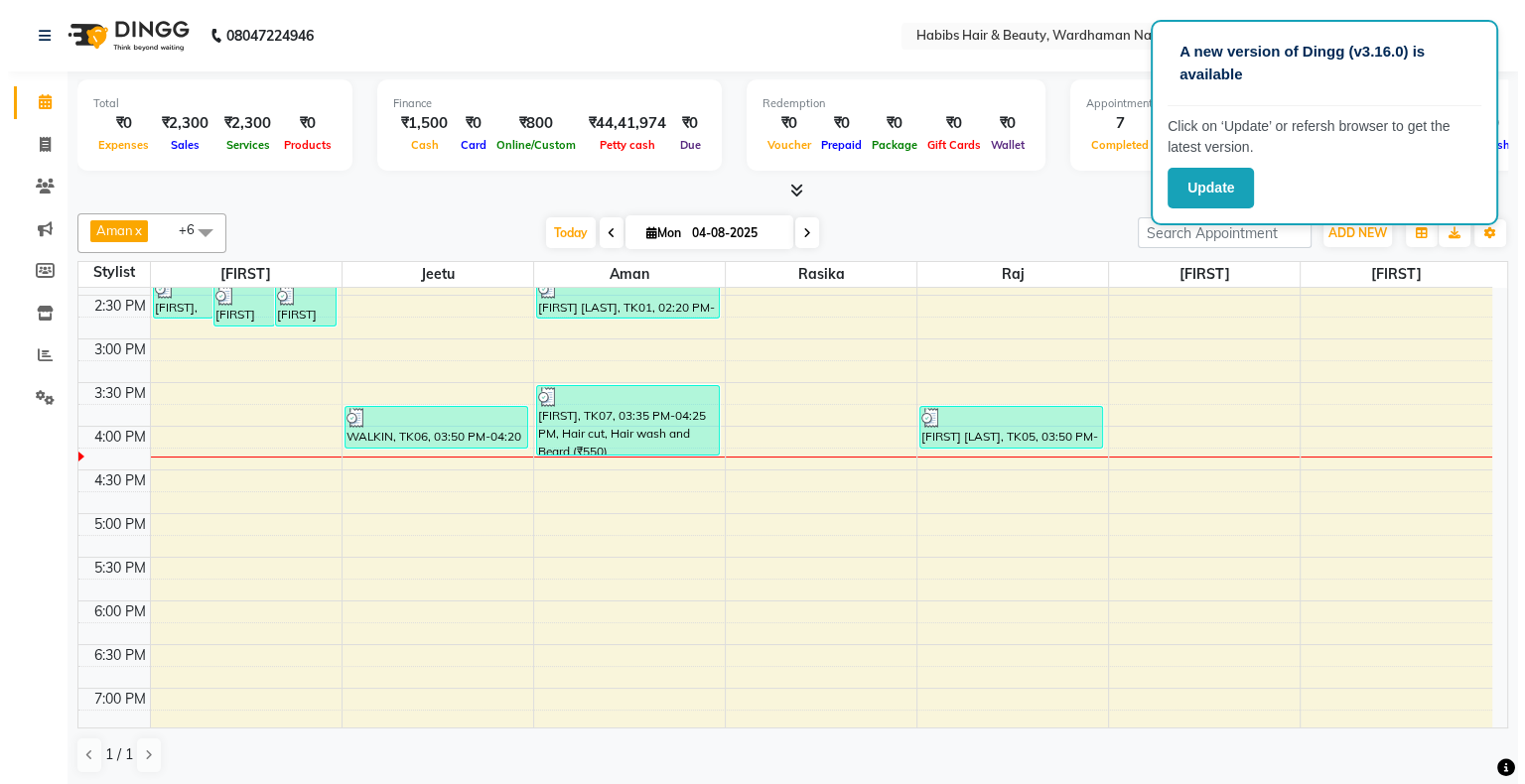 scroll, scrollTop: 383, scrollLeft: 0, axis: vertical 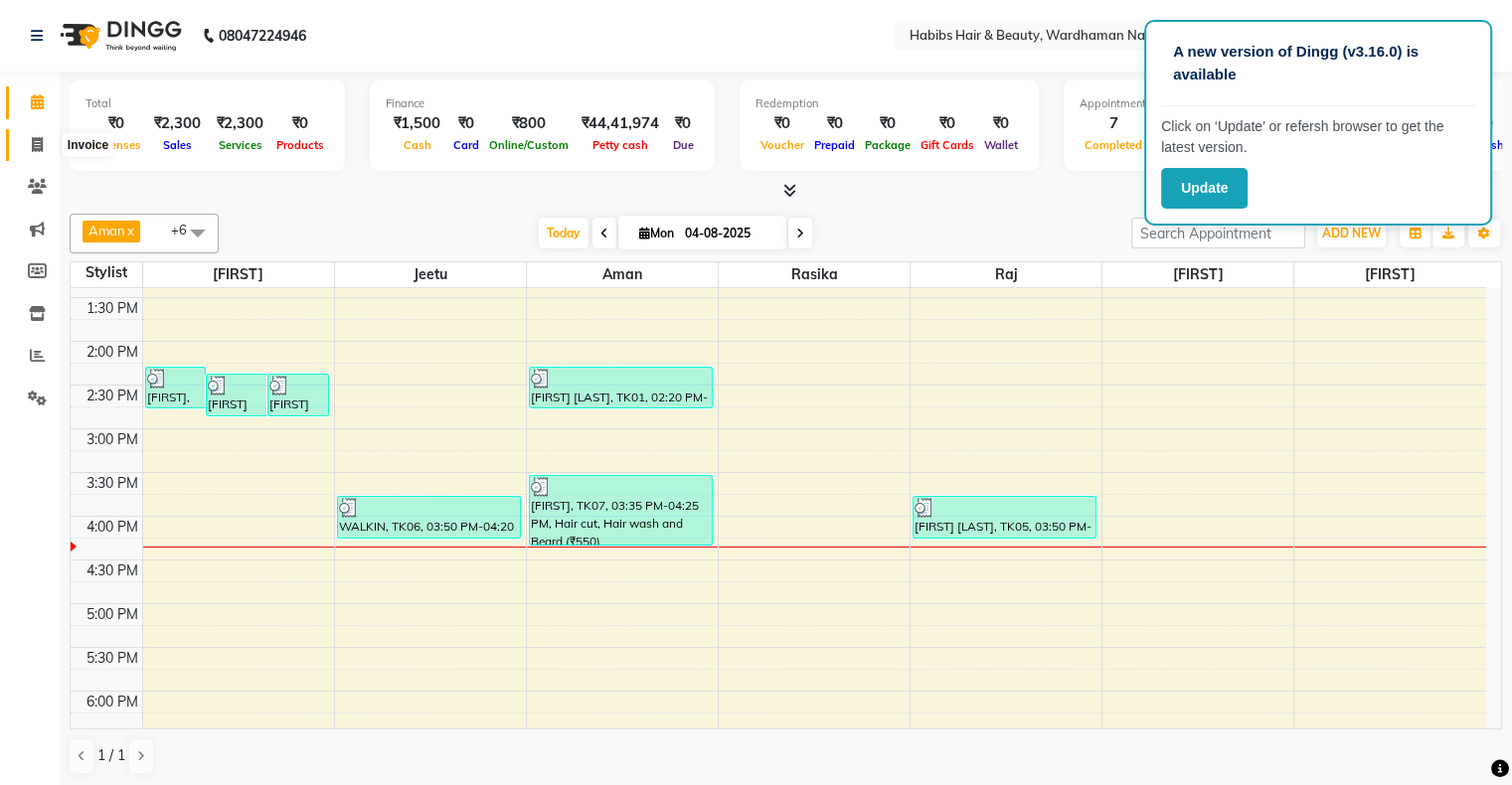 click 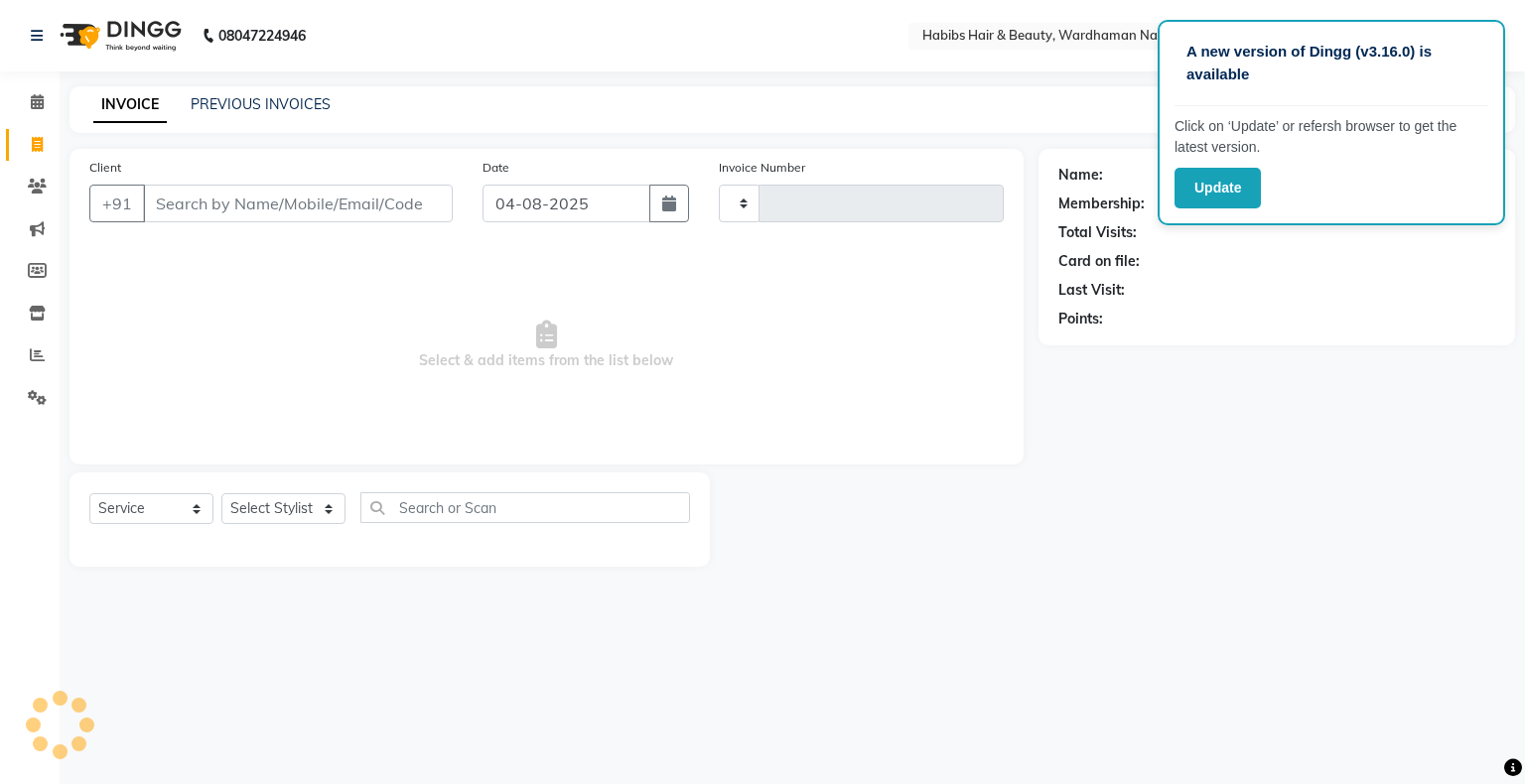 type on "1596" 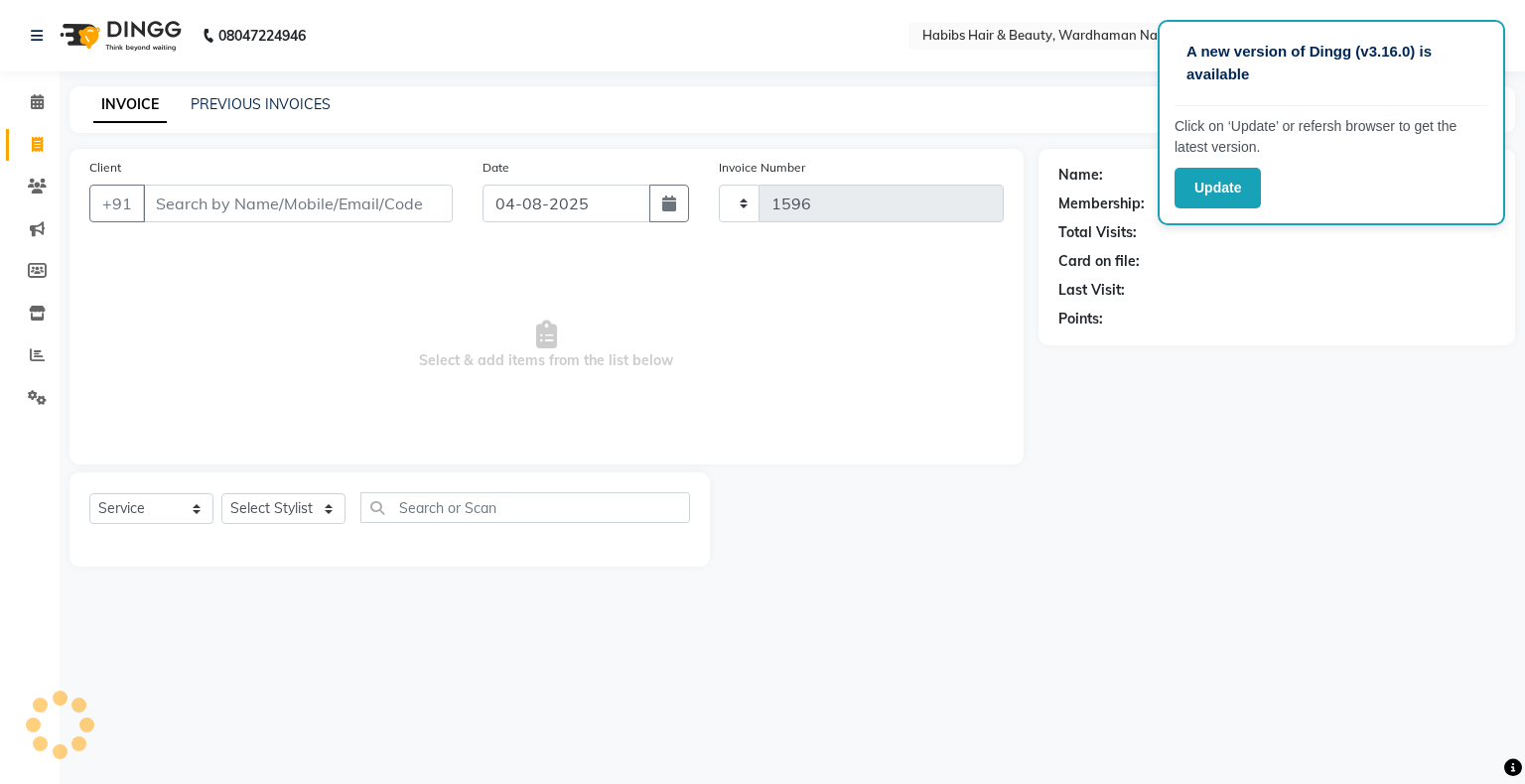select on "3714" 